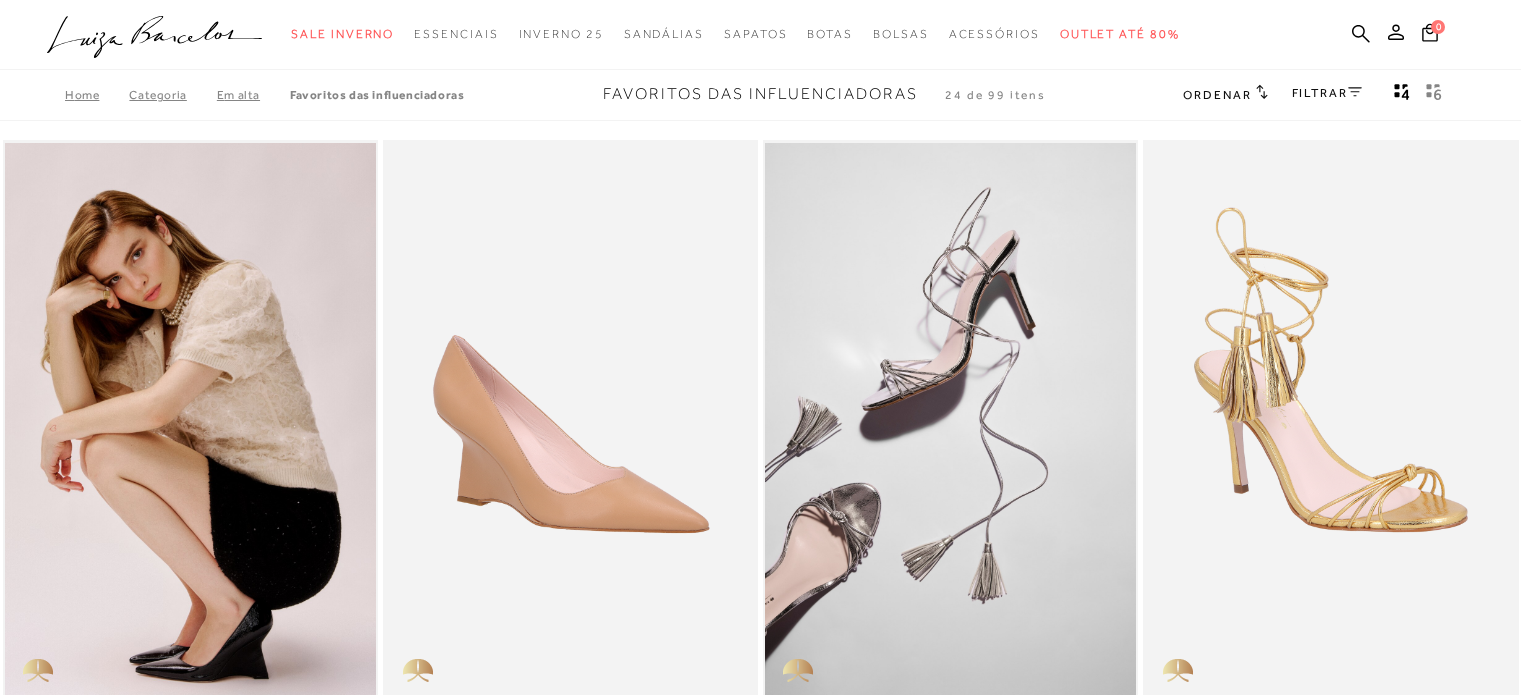 scroll, scrollTop: 0, scrollLeft: 0, axis: both 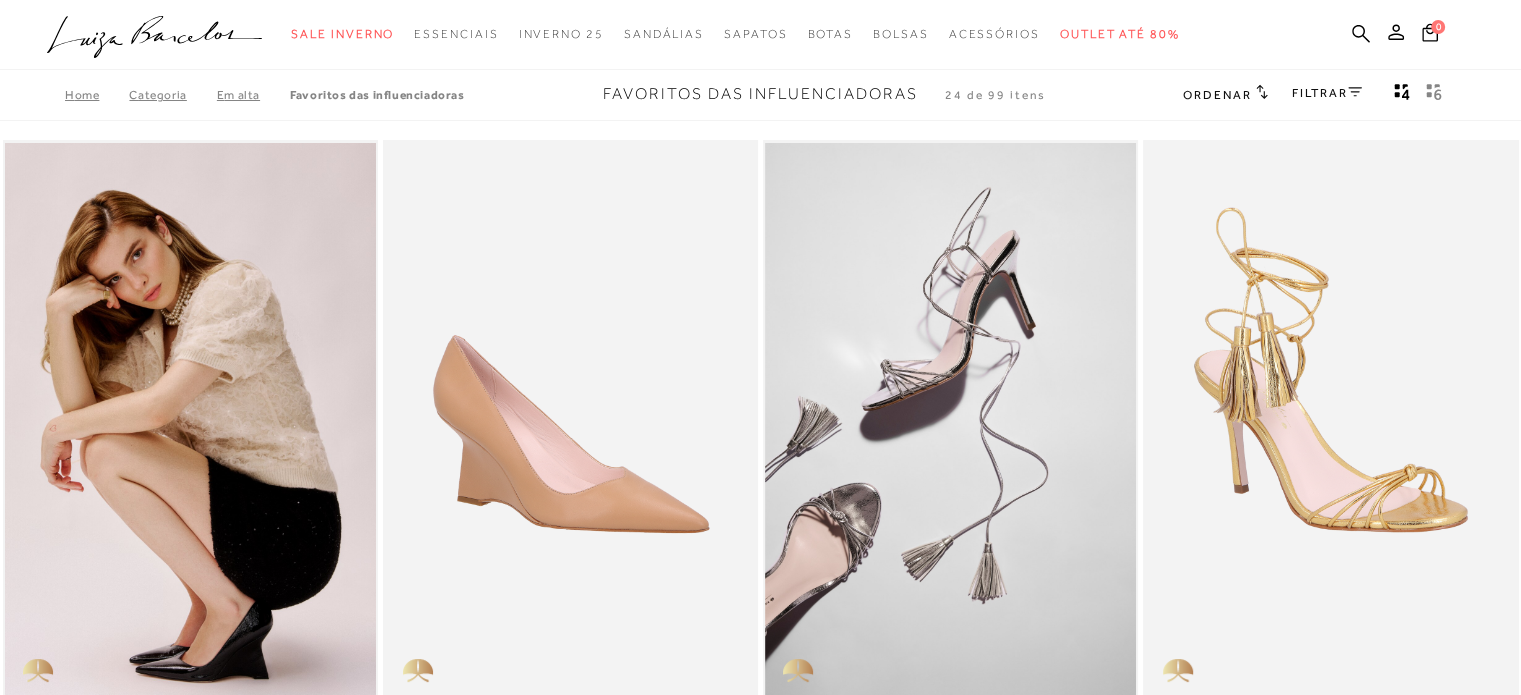 click on "Ordenar" at bounding box center [1217, 95] 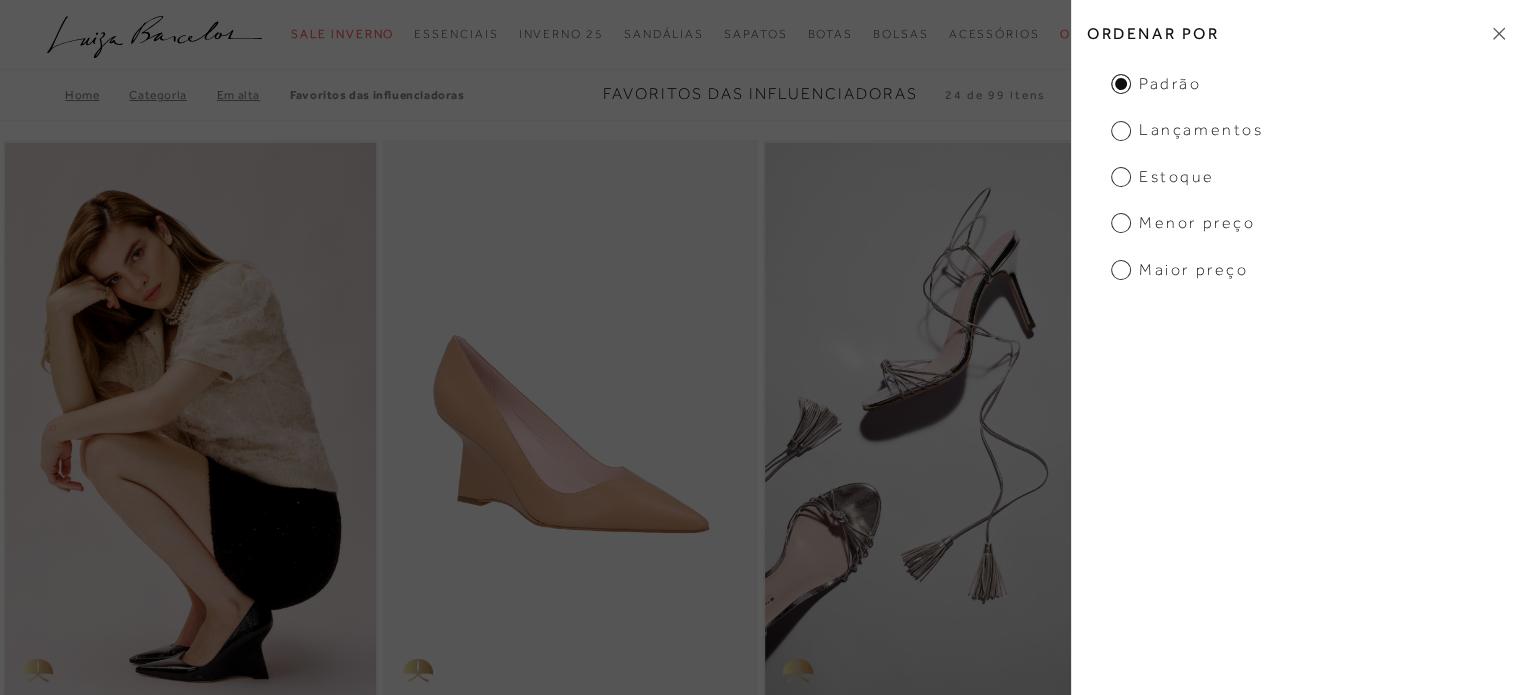 click on "Menor preço" at bounding box center [1183, 223] 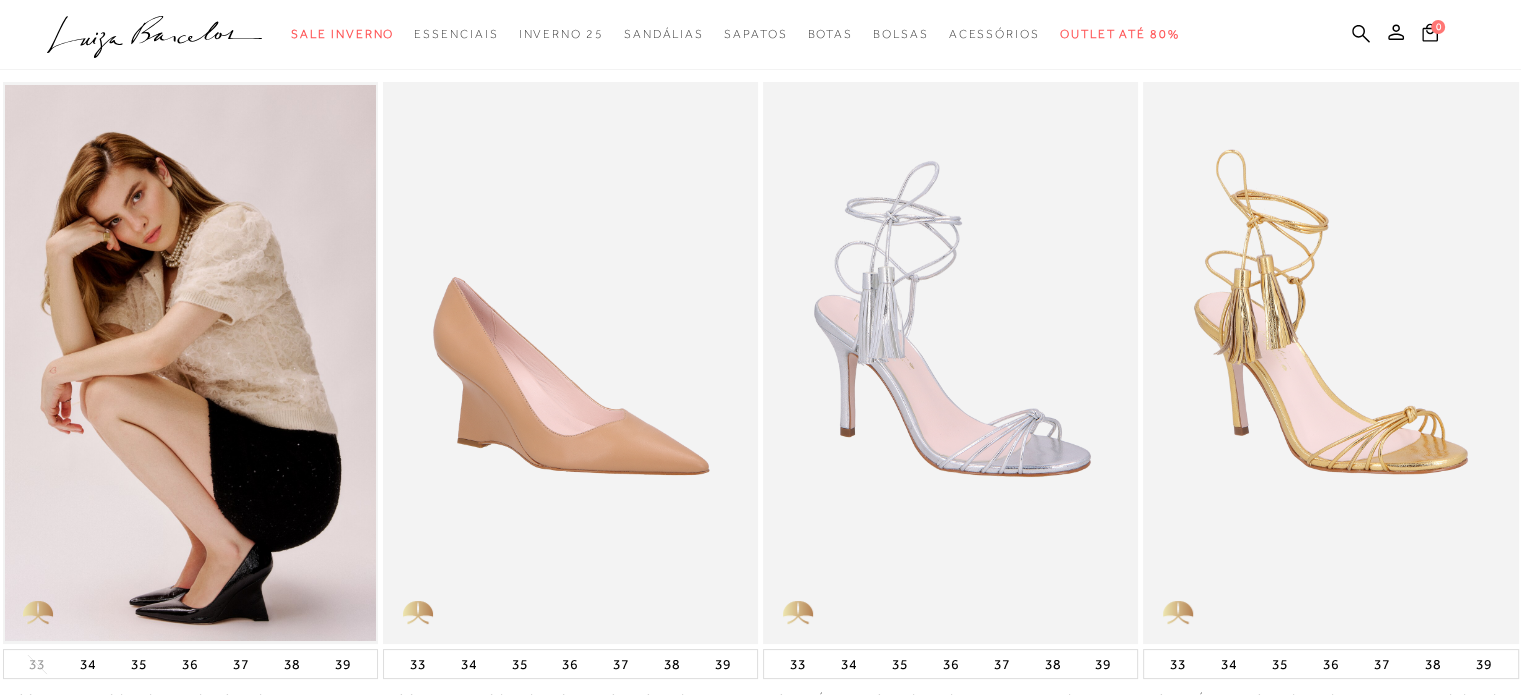scroll, scrollTop: 0, scrollLeft: 0, axis: both 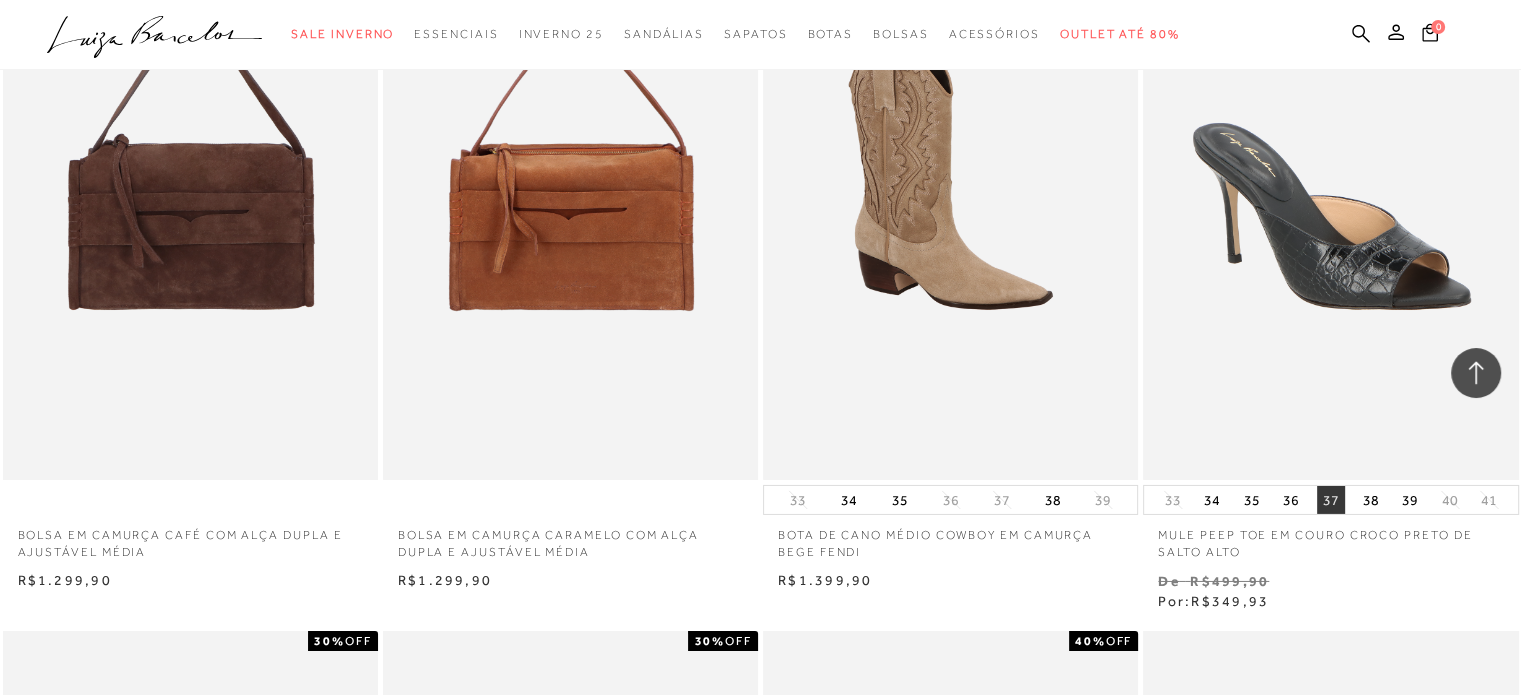 click on "37" at bounding box center [1331, 500] 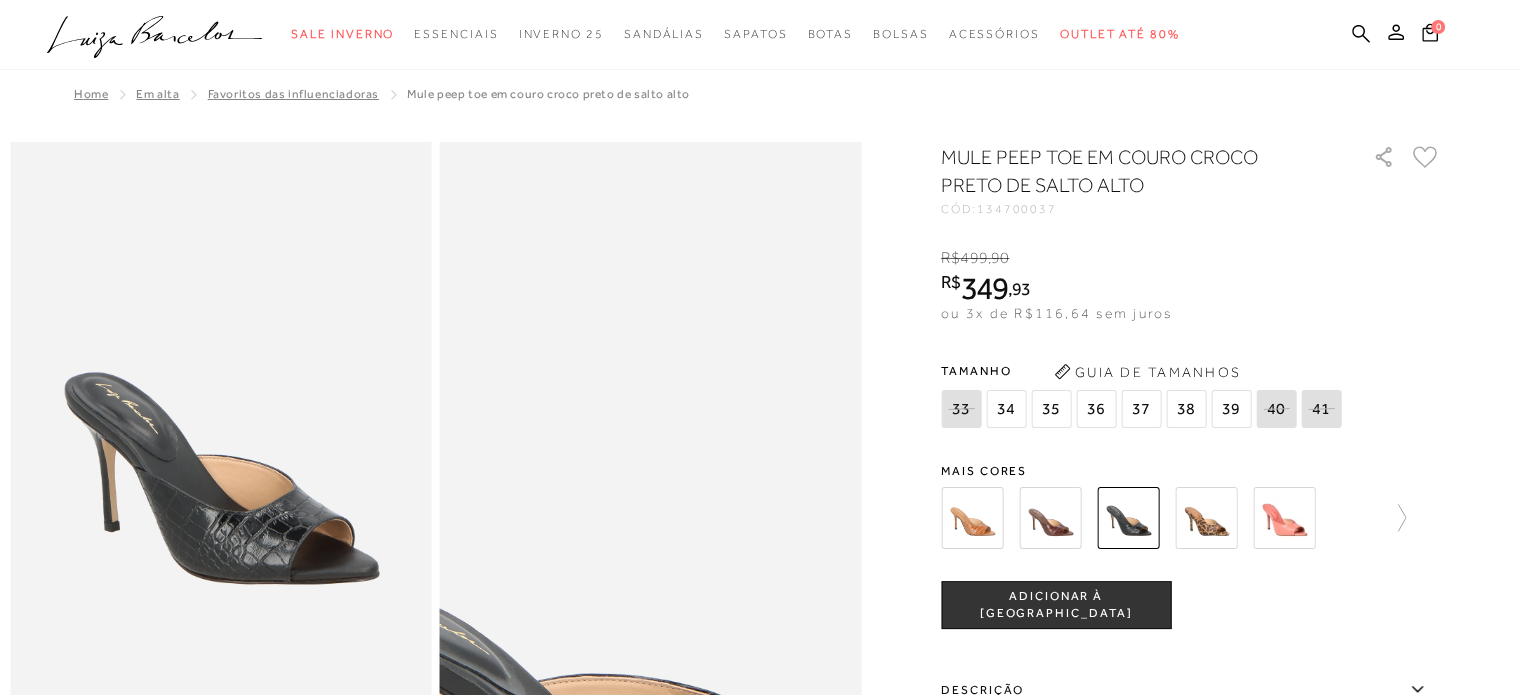 scroll, scrollTop: 0, scrollLeft: 0, axis: both 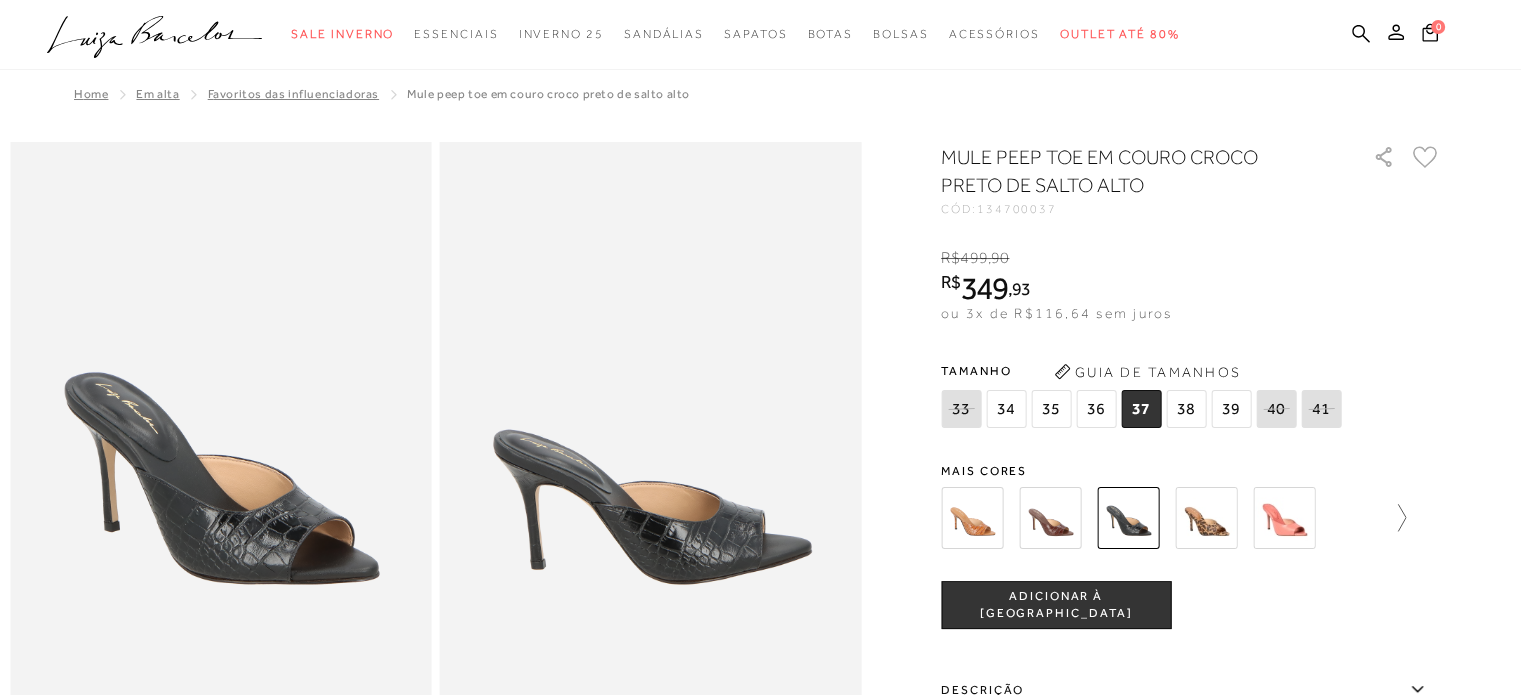 click 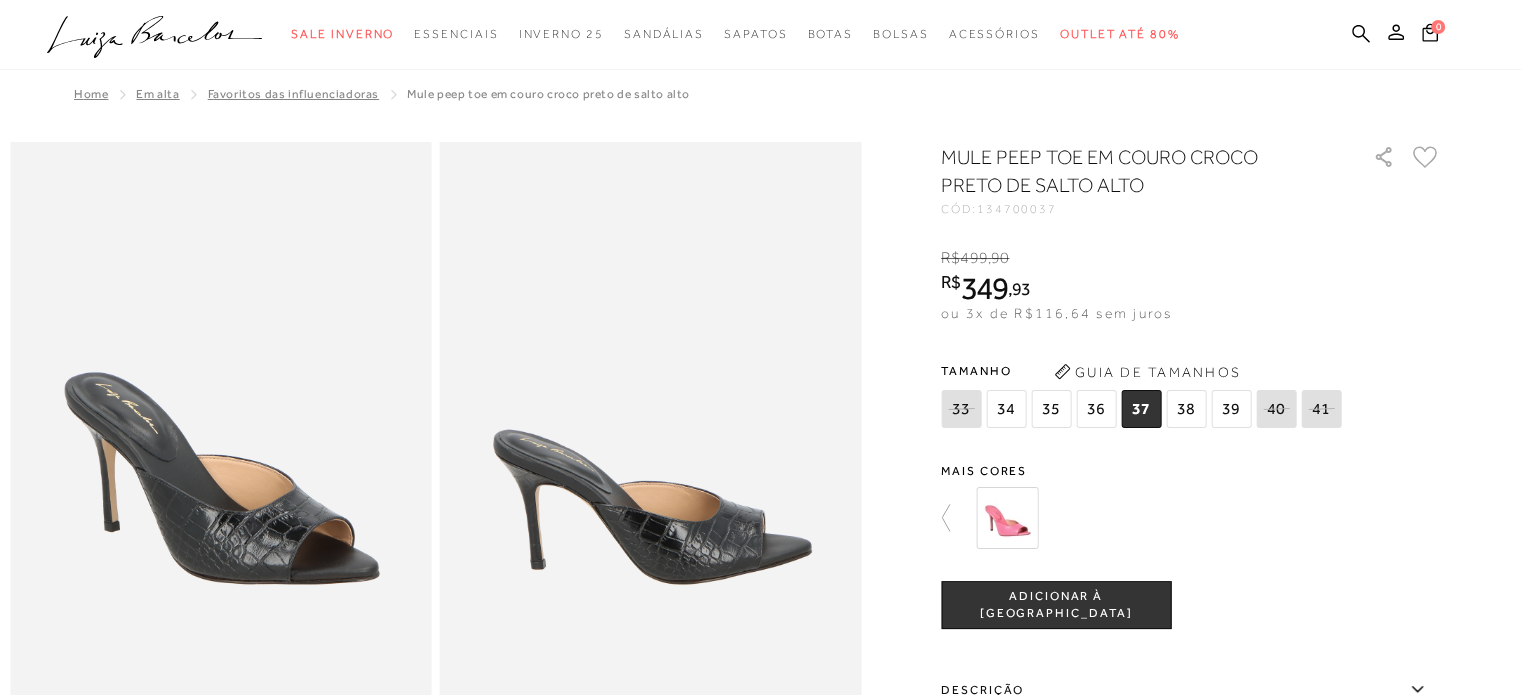 click at bounding box center [760, 1313] 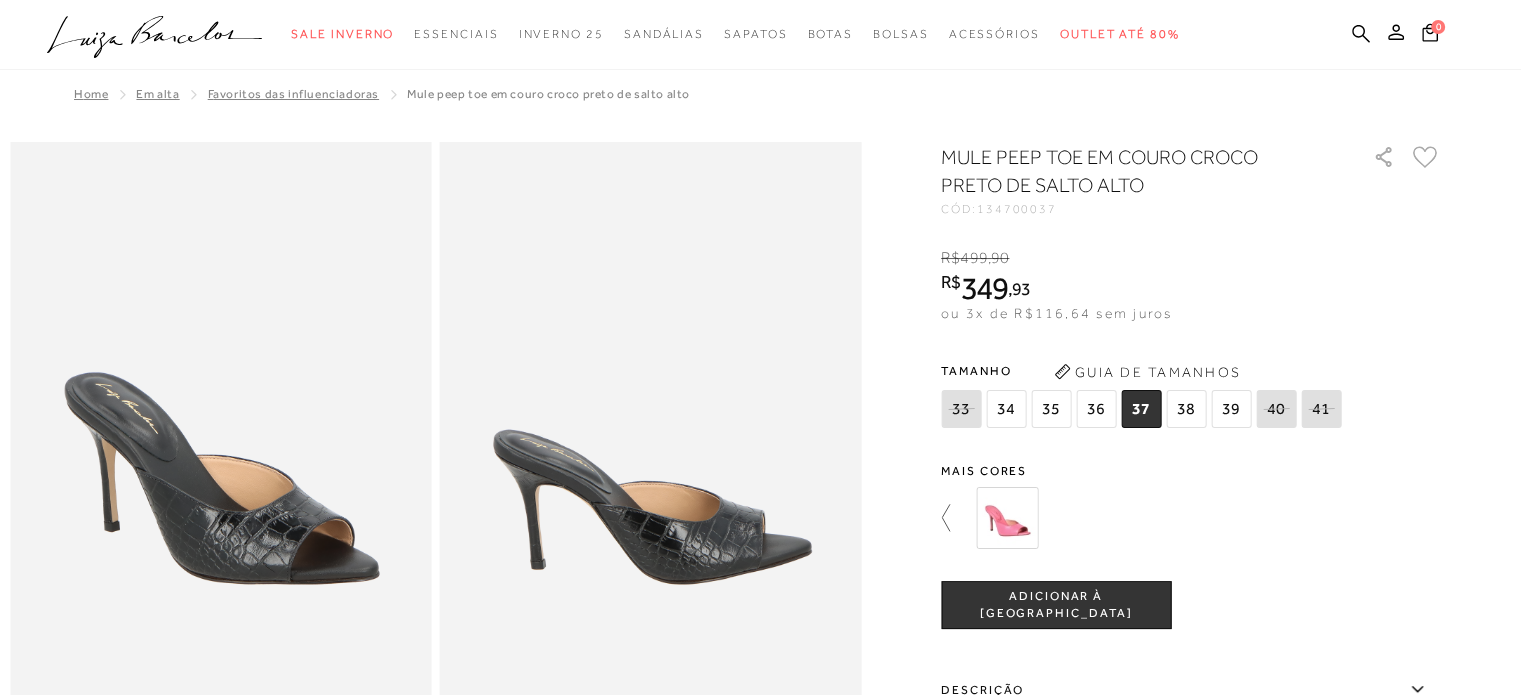 click 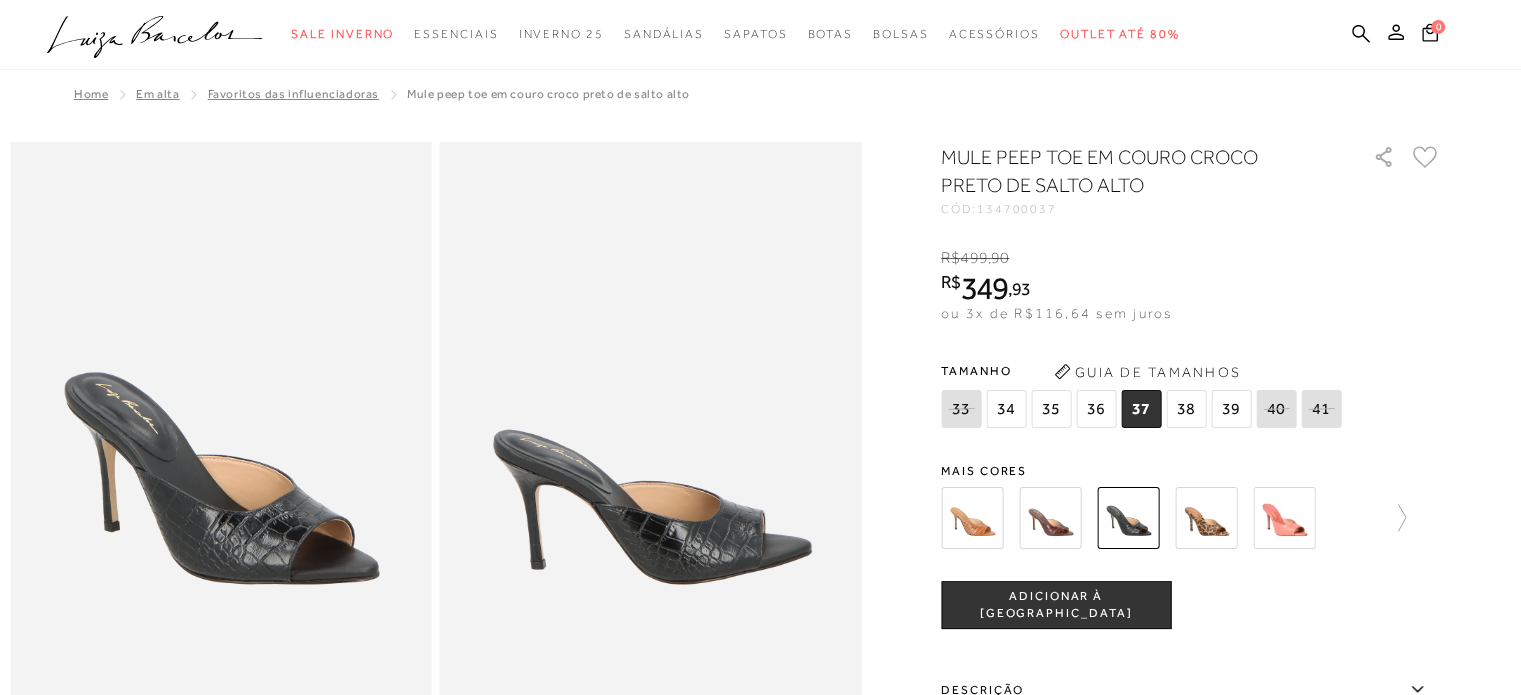 click on "ADICIONAR À [GEOGRAPHIC_DATA]" at bounding box center [1056, 605] 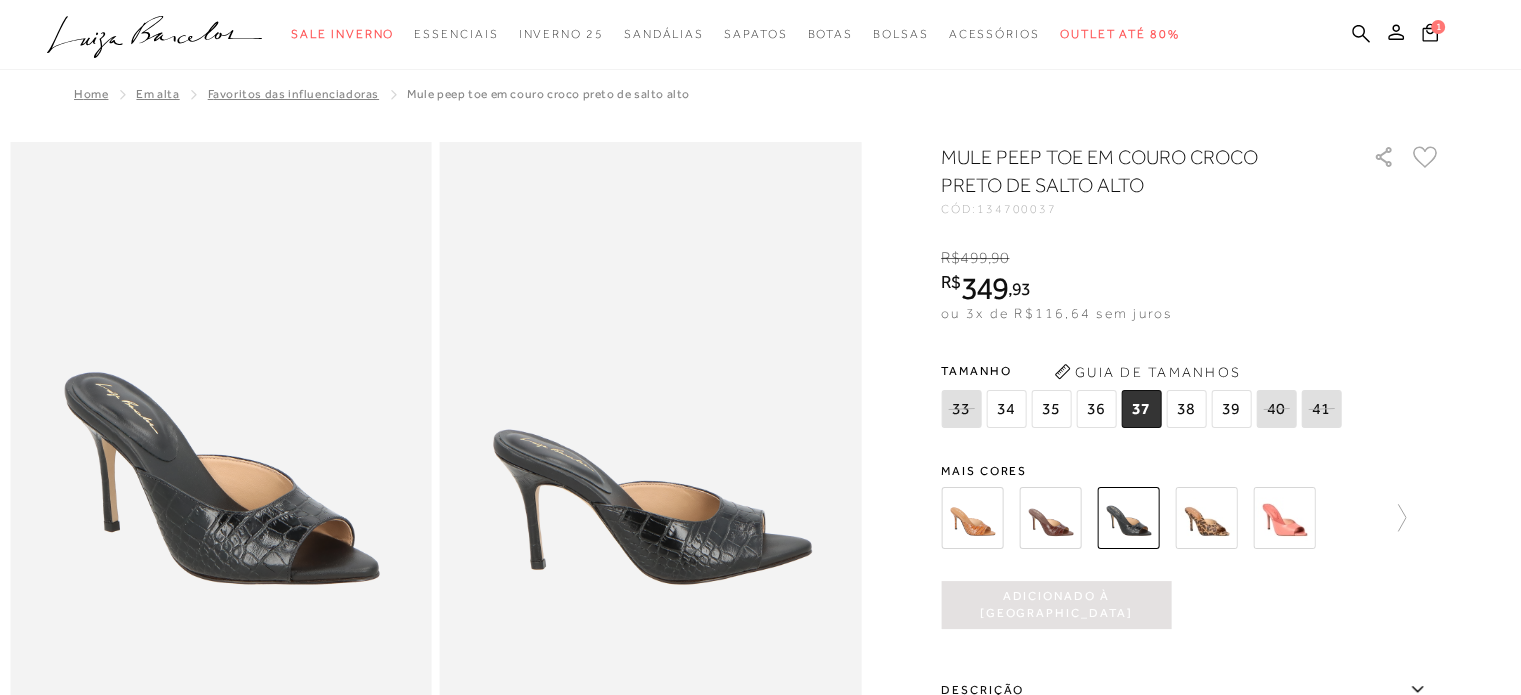 scroll, scrollTop: 0, scrollLeft: 0, axis: both 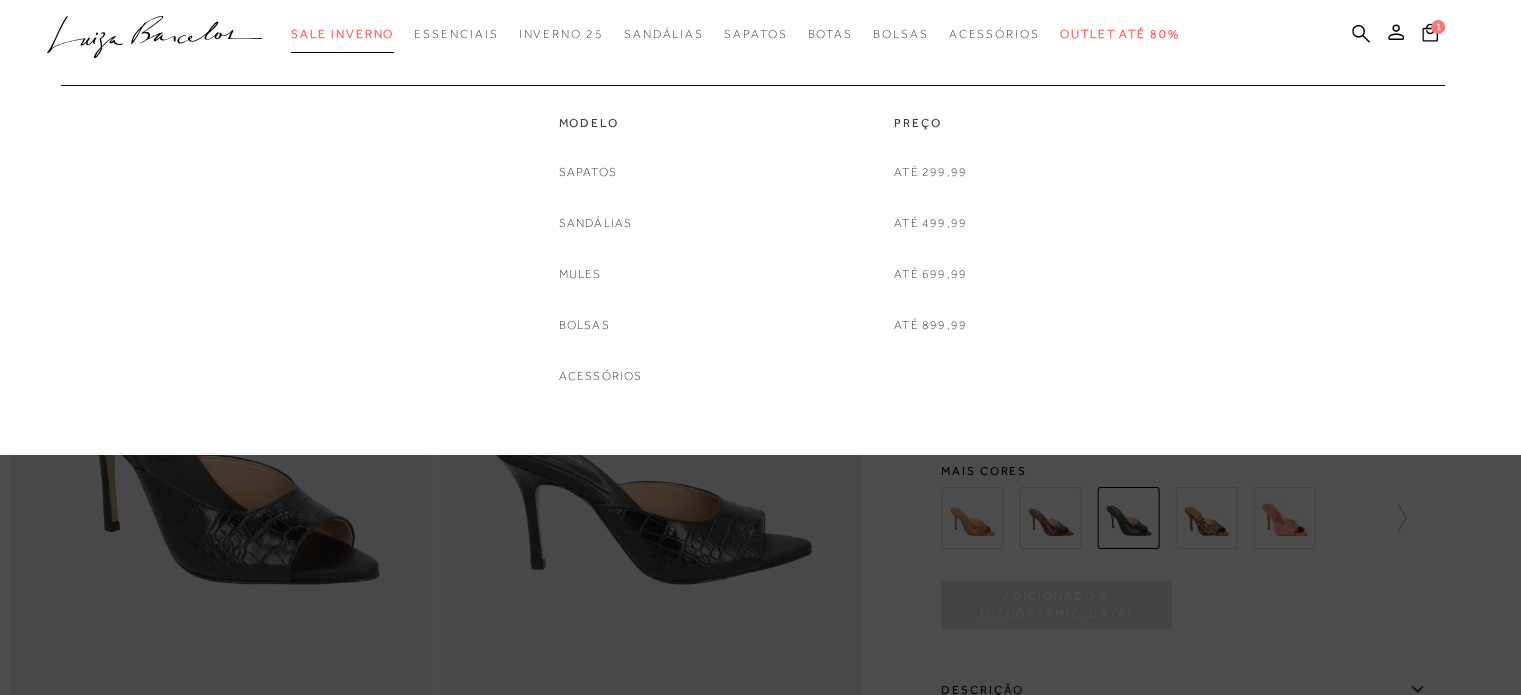 click on "Sale Inverno" at bounding box center [342, 34] 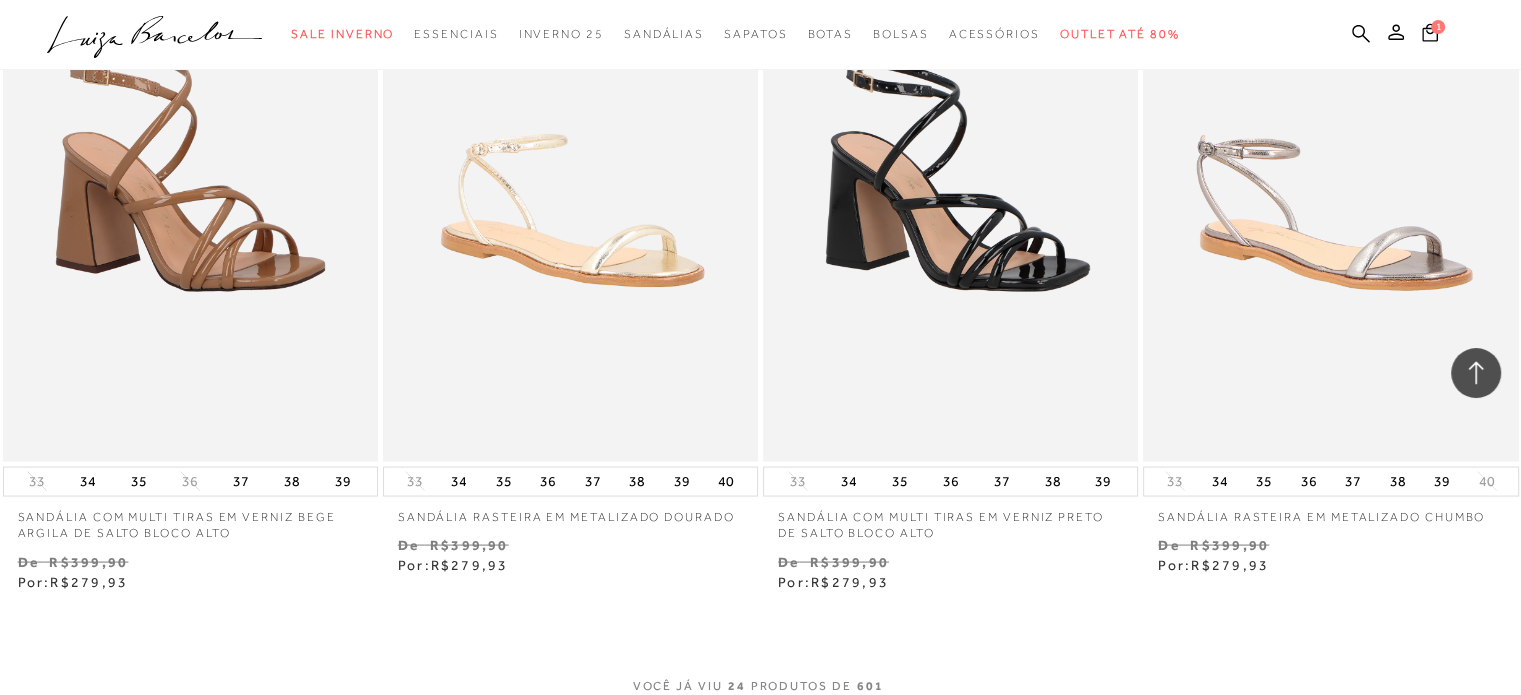 scroll, scrollTop: 3830, scrollLeft: 0, axis: vertical 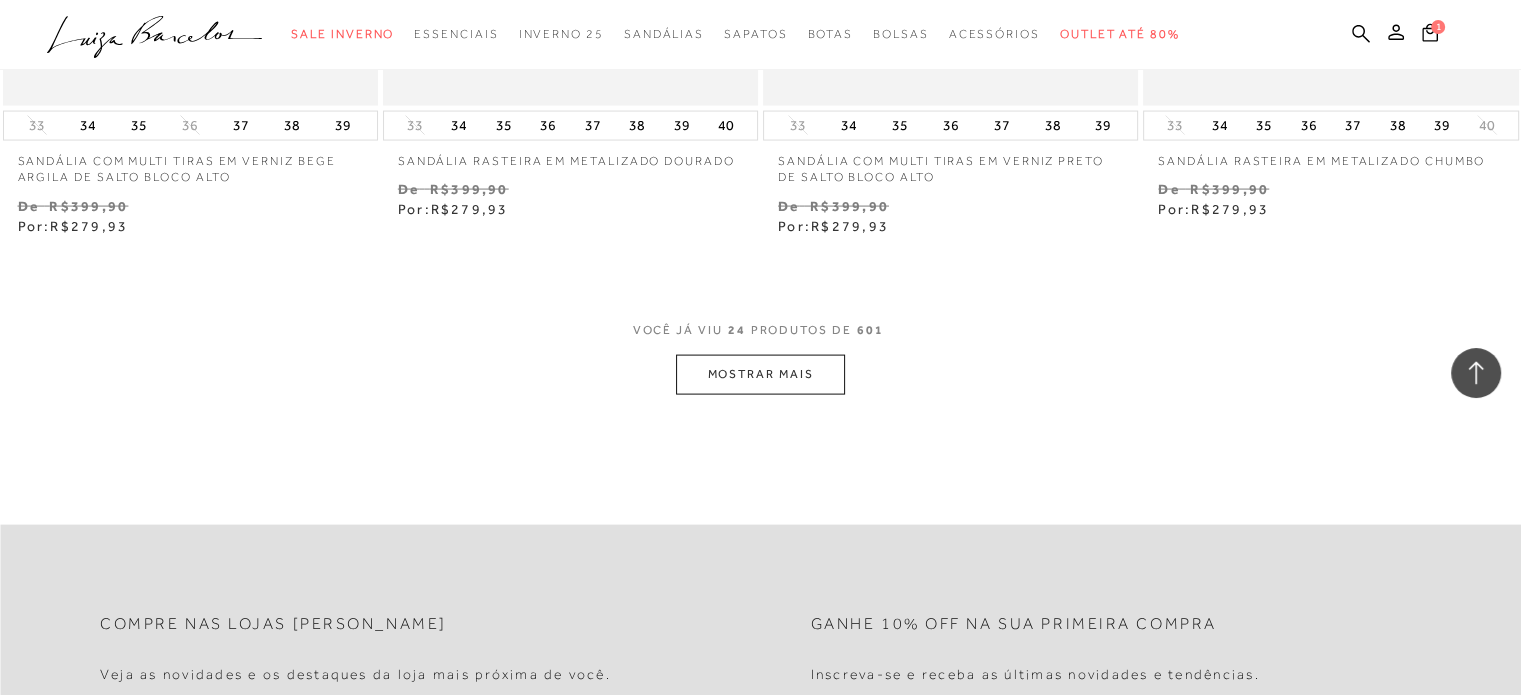 click on "MOSTRAR MAIS" at bounding box center [760, 374] 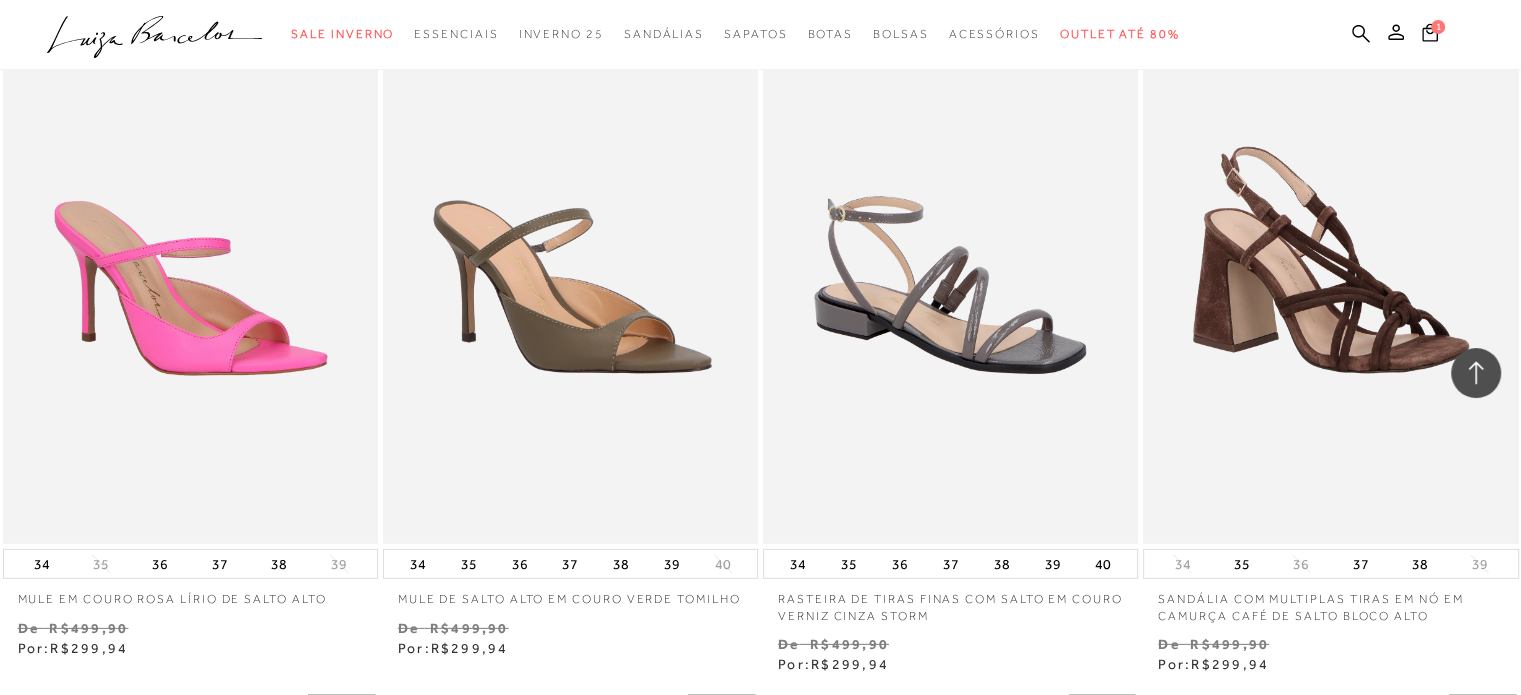 scroll, scrollTop: 5941, scrollLeft: 0, axis: vertical 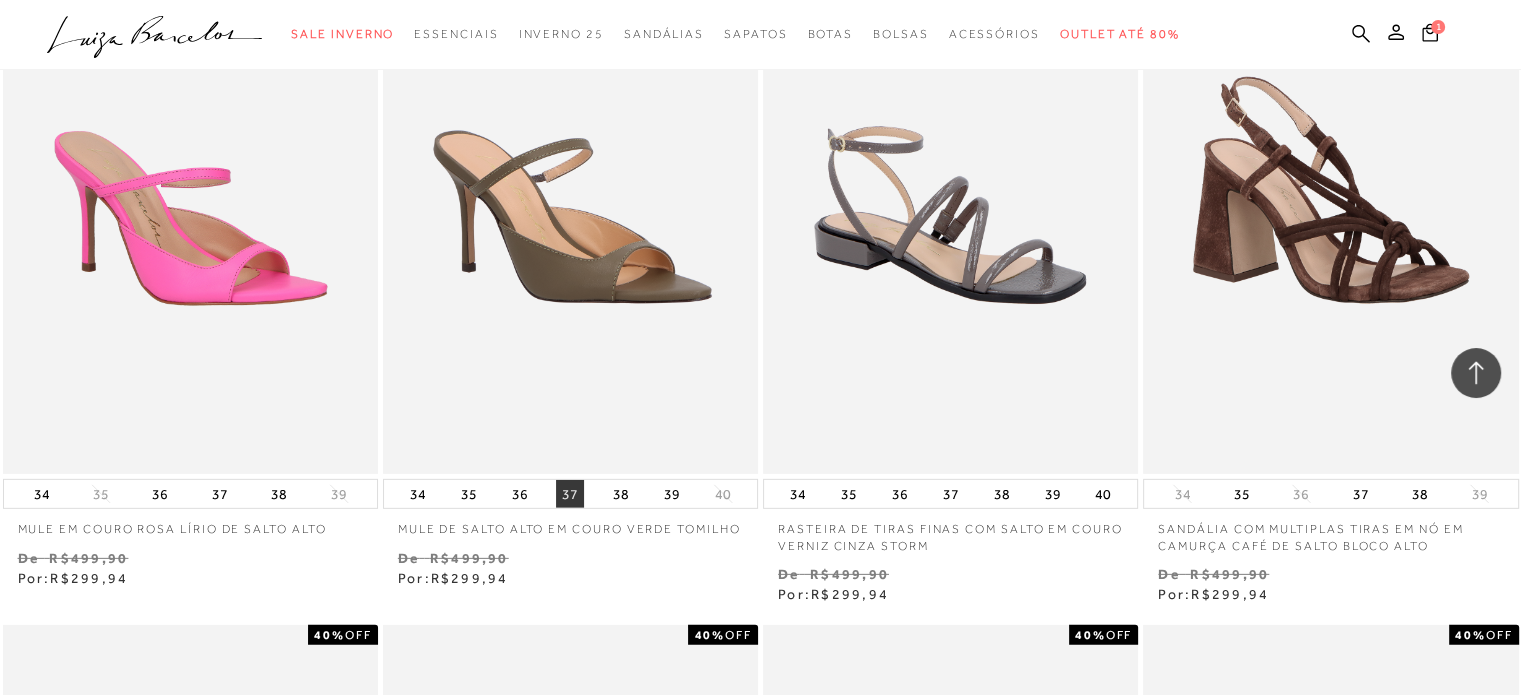 click on "37" at bounding box center [570, 494] 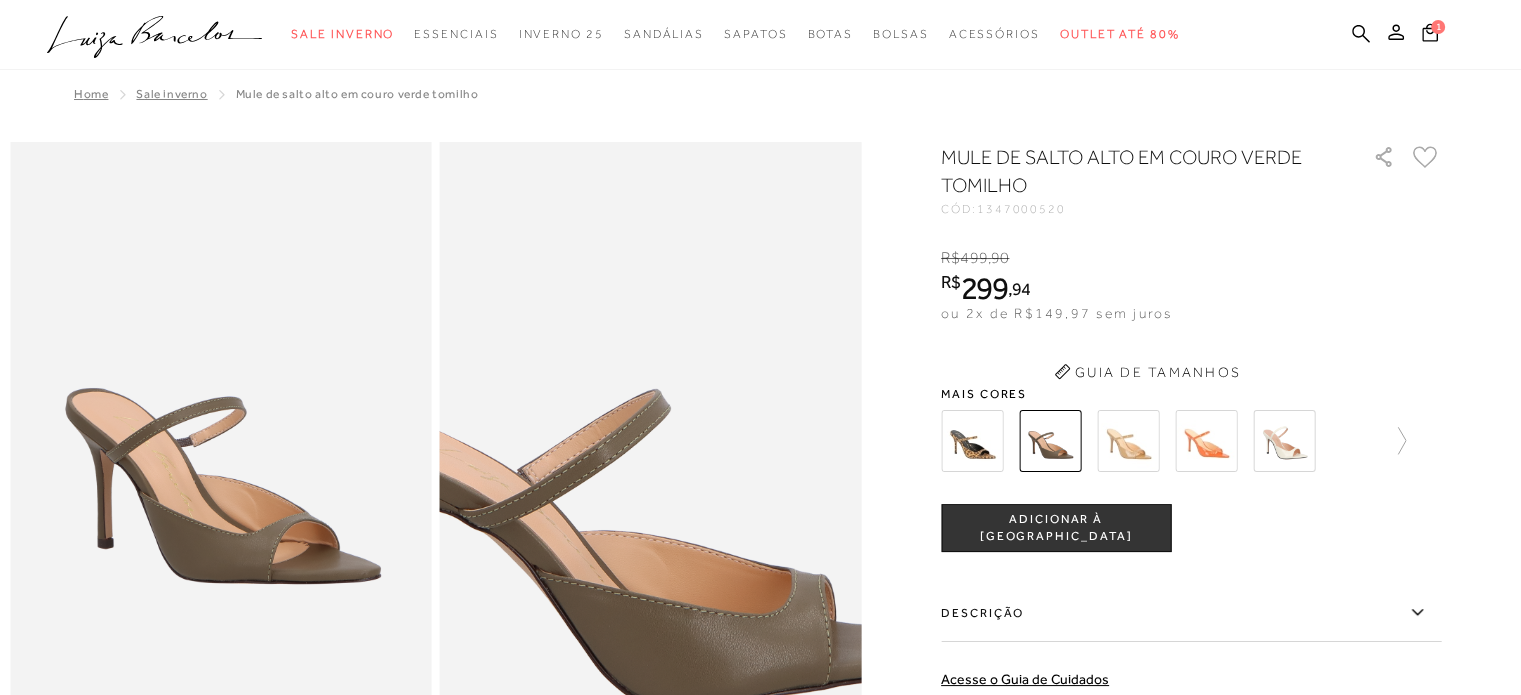 scroll, scrollTop: 0, scrollLeft: 0, axis: both 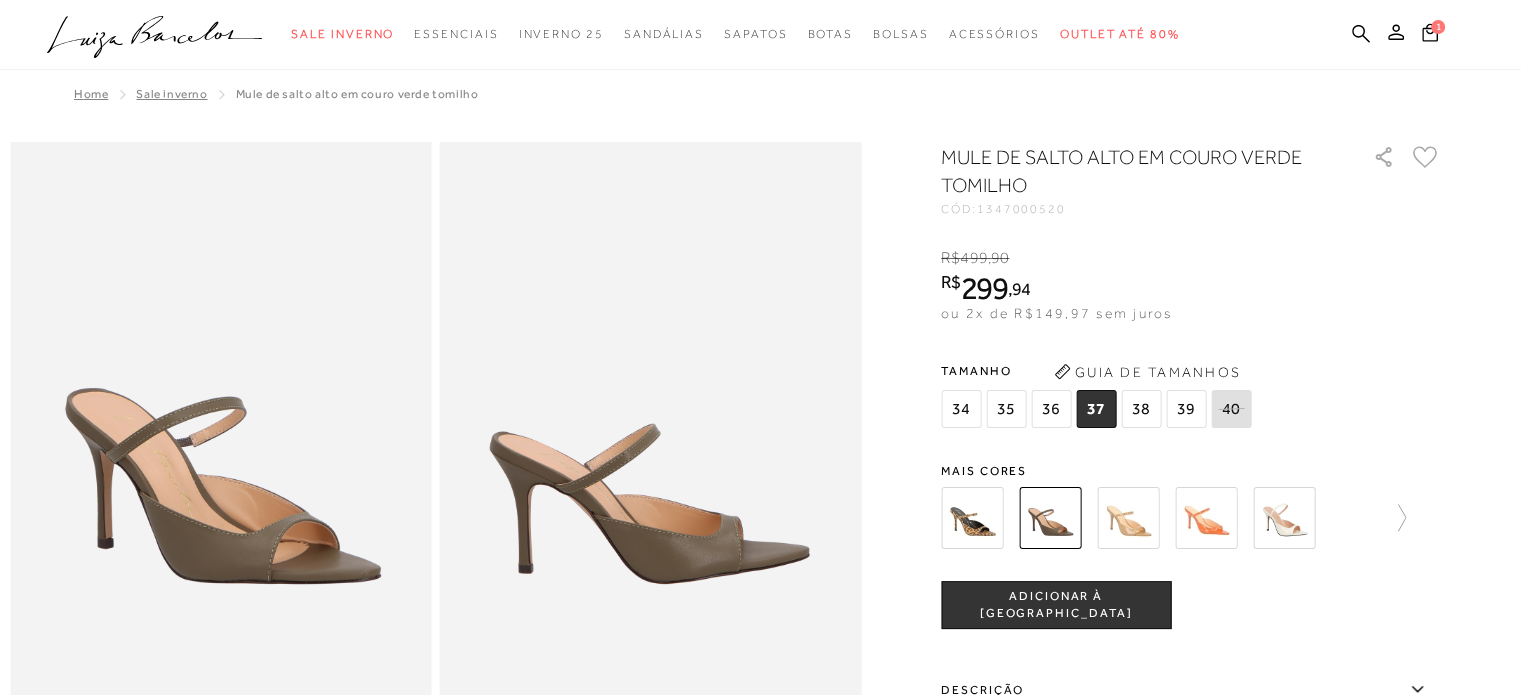 click at bounding box center [972, 518] 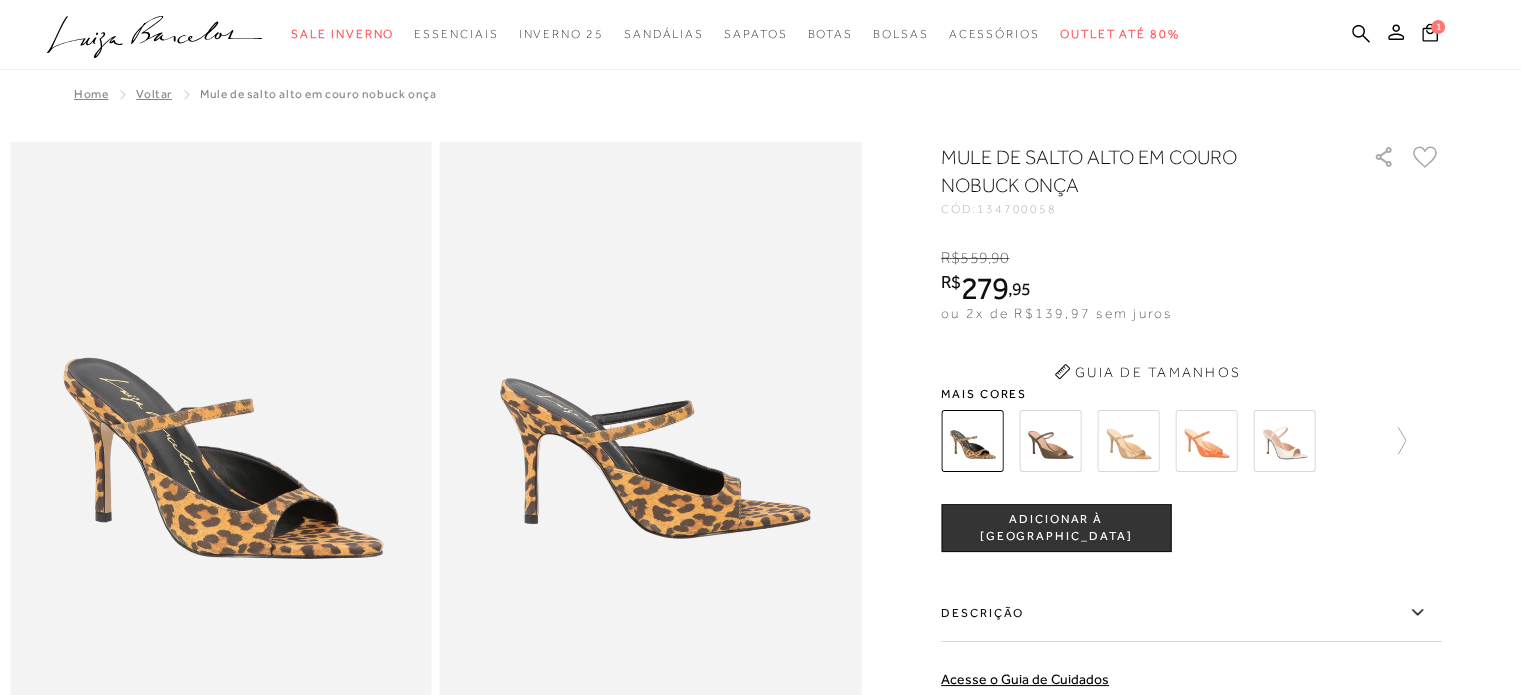 scroll, scrollTop: 0, scrollLeft: 0, axis: both 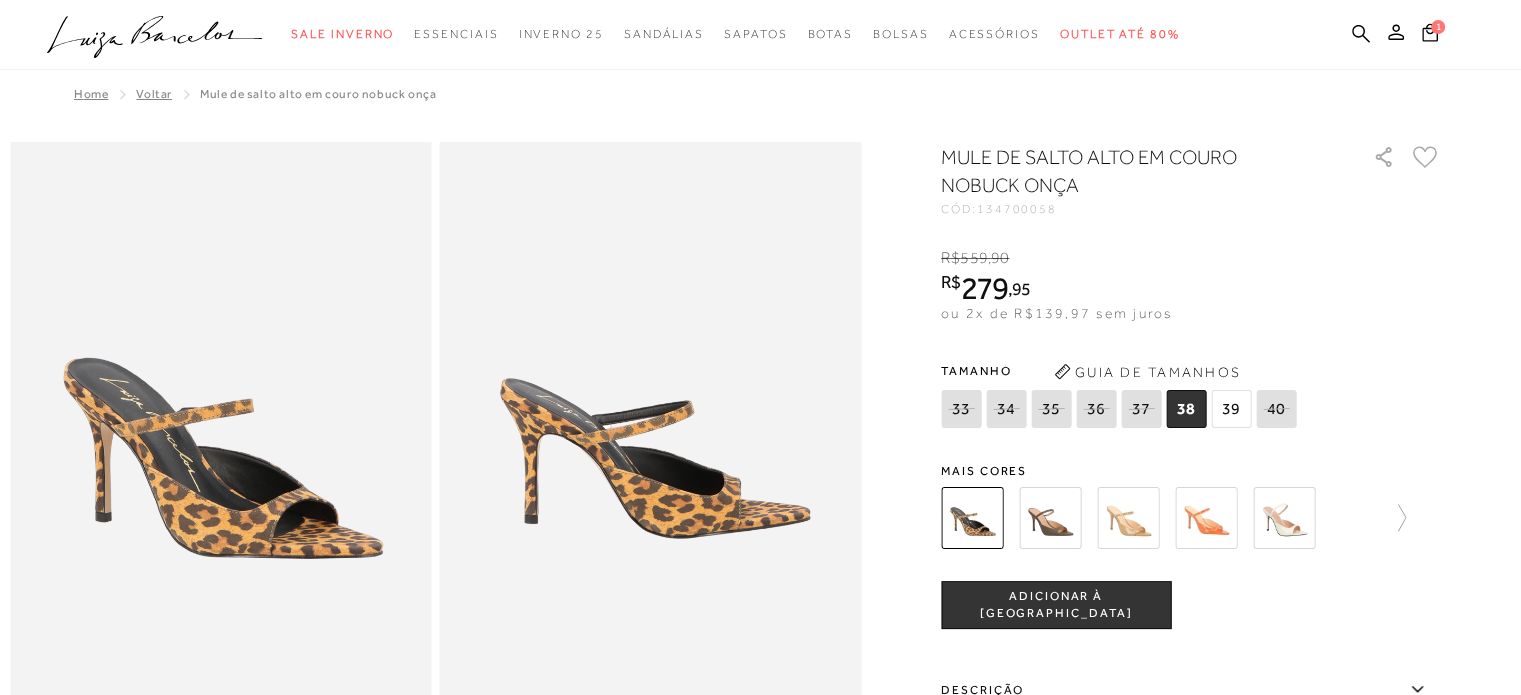 click 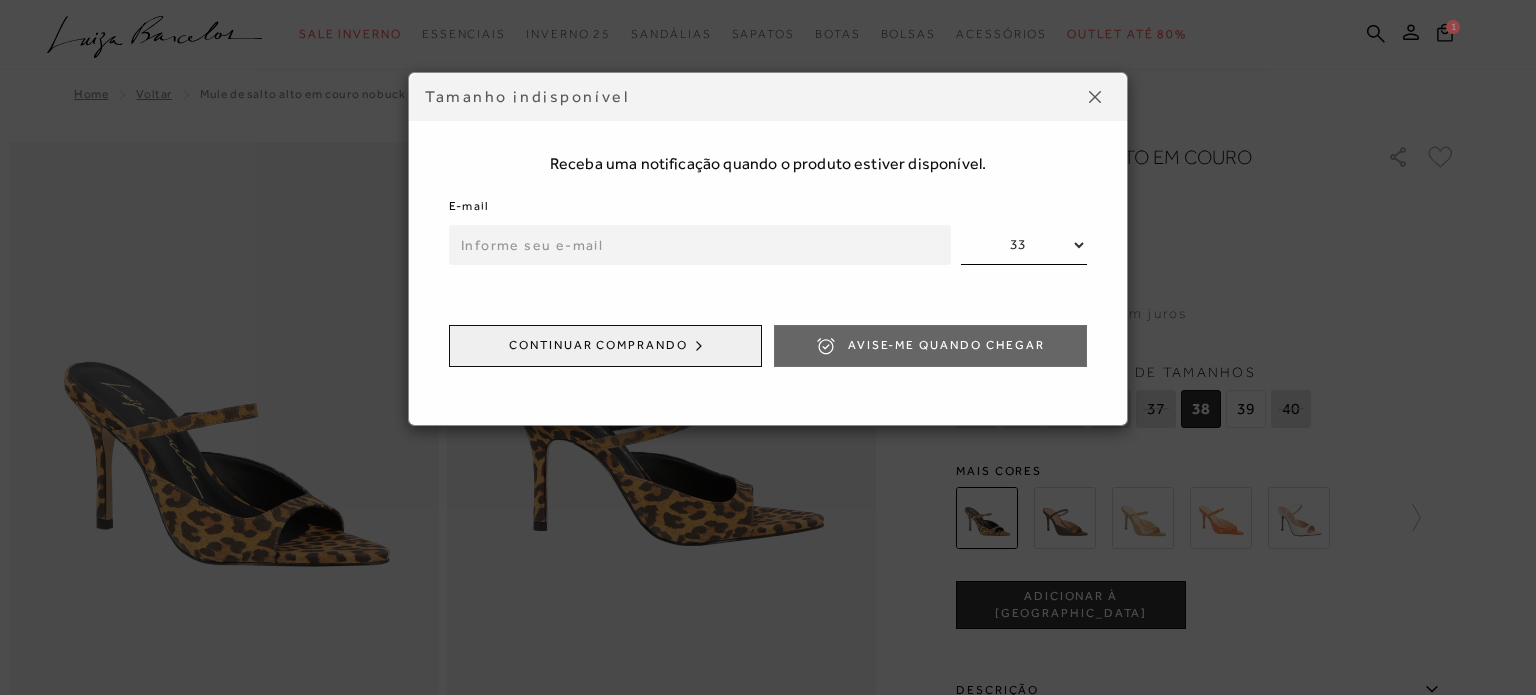 click at bounding box center [1095, 97] 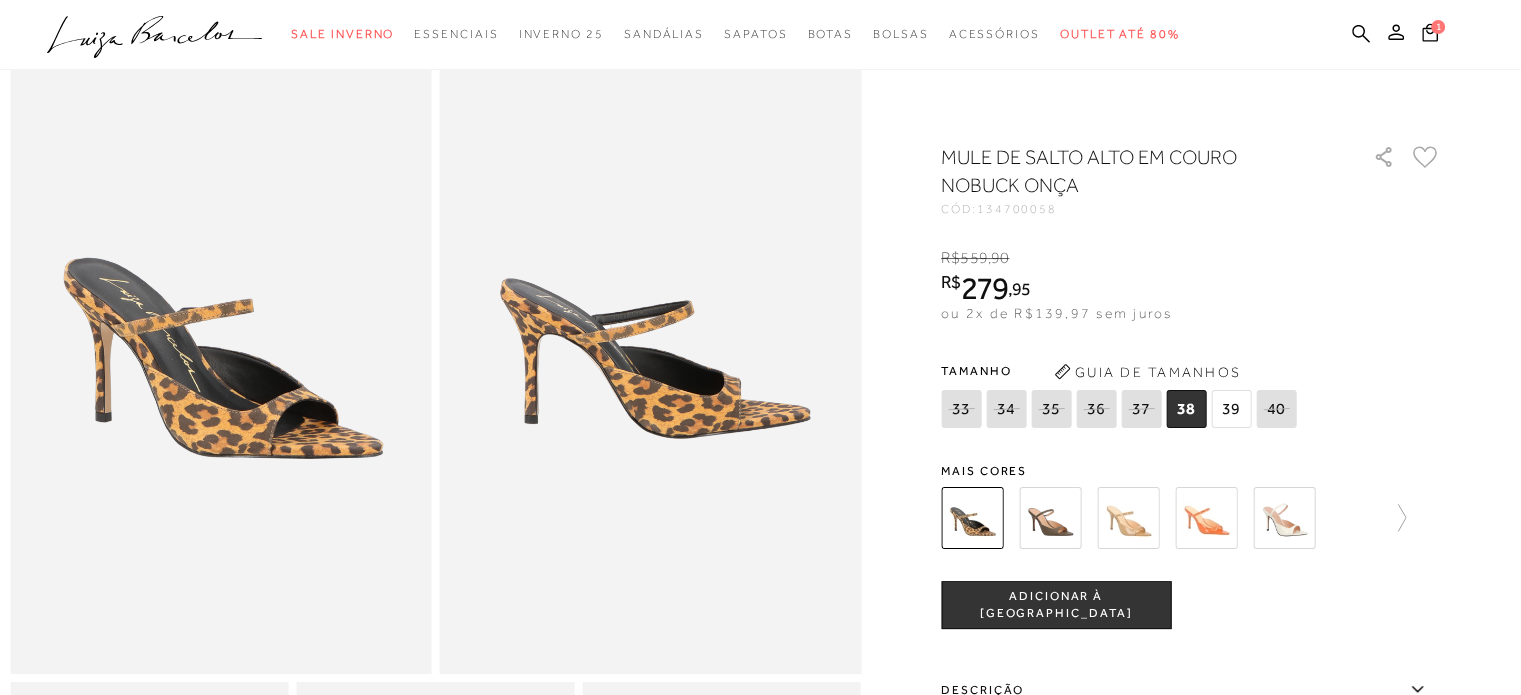 scroll, scrollTop: 100, scrollLeft: 0, axis: vertical 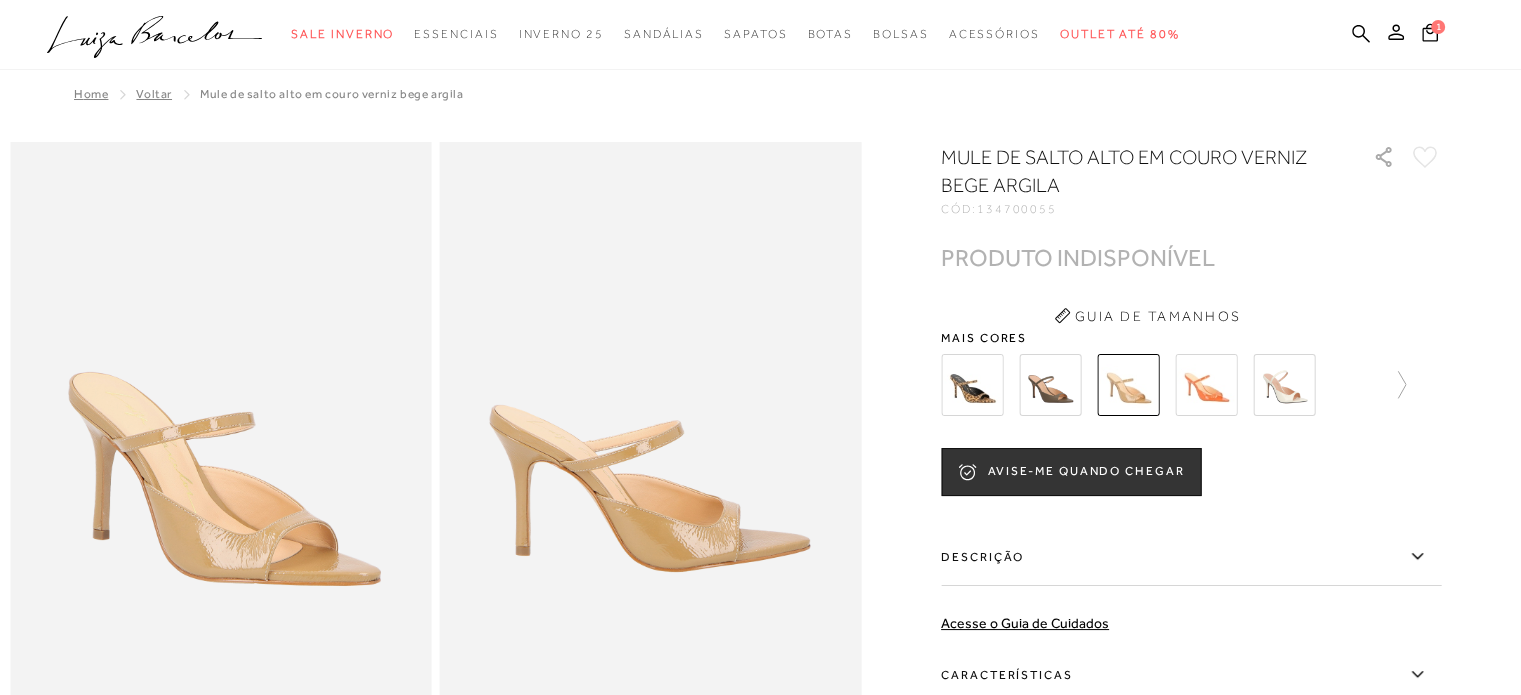 click at bounding box center (1284, 385) 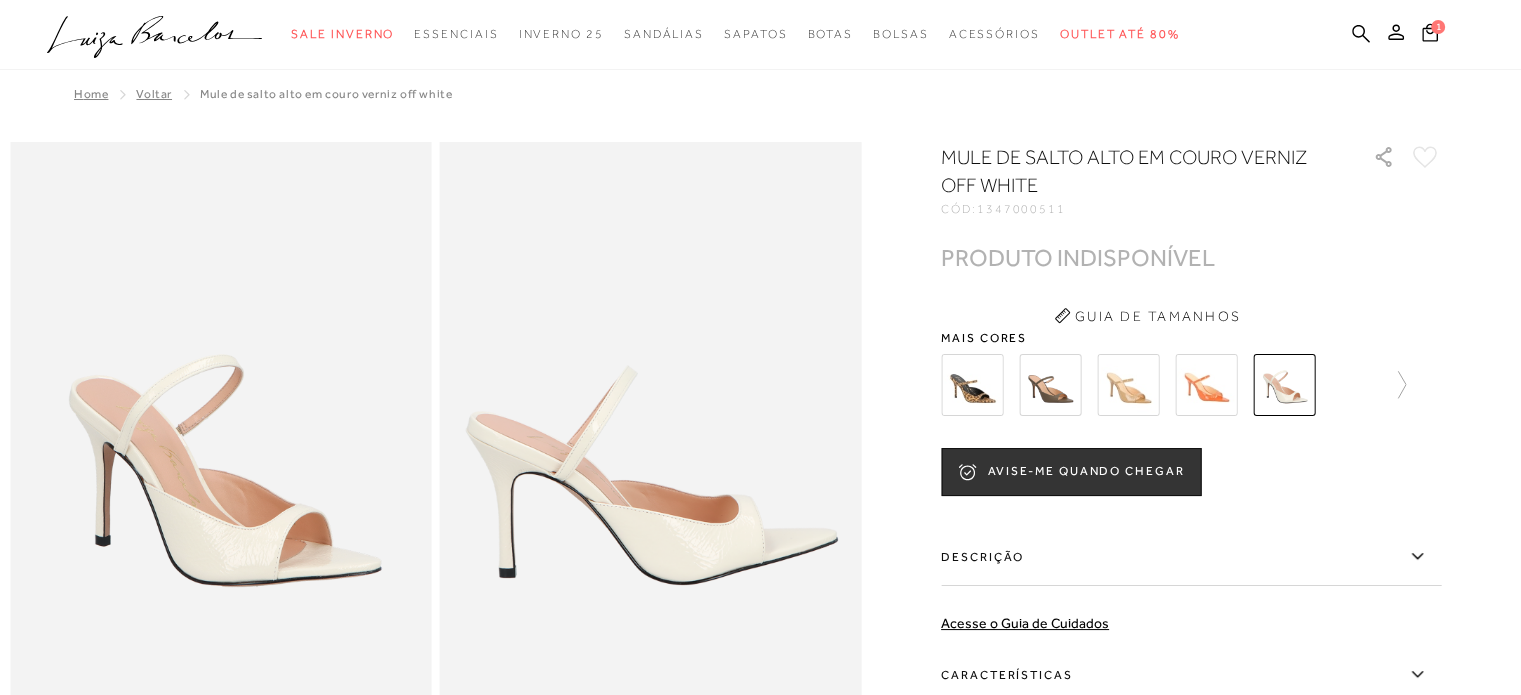 scroll, scrollTop: 0, scrollLeft: 0, axis: both 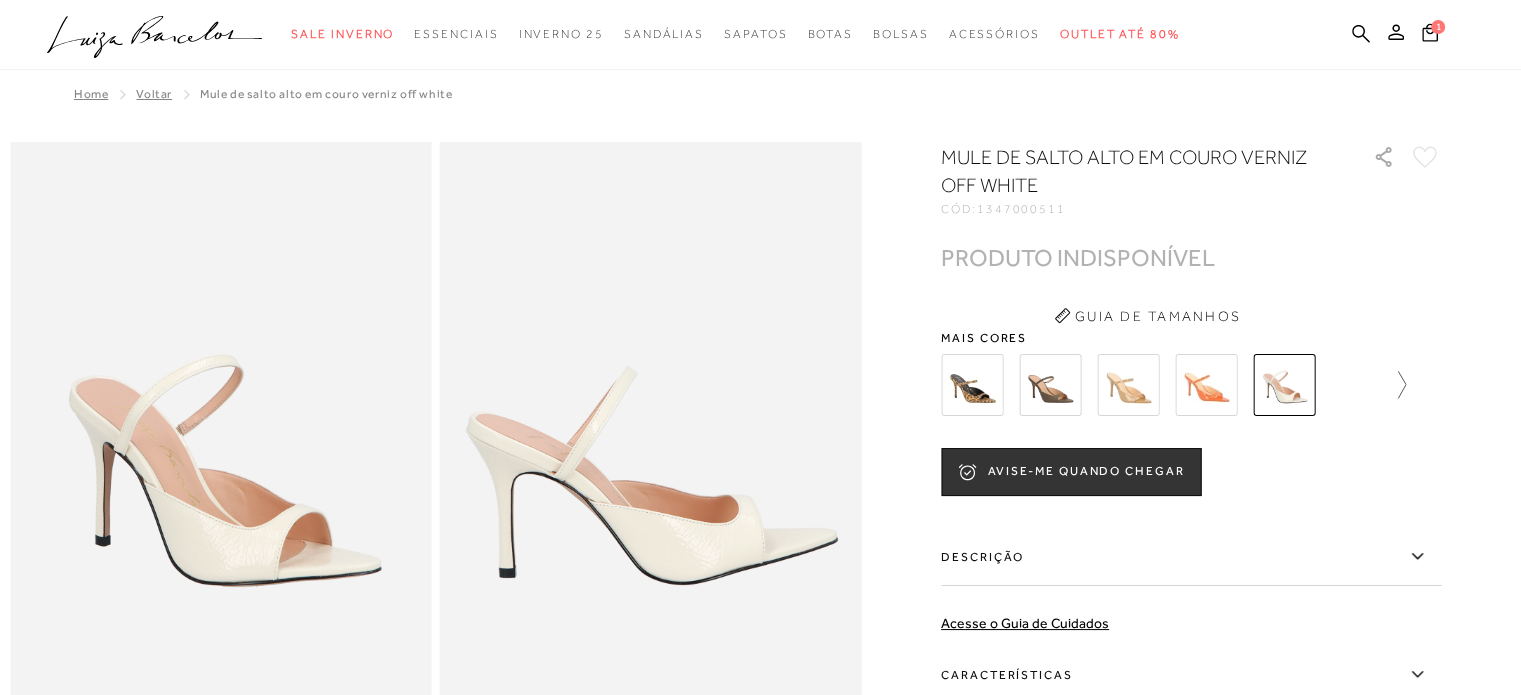 click 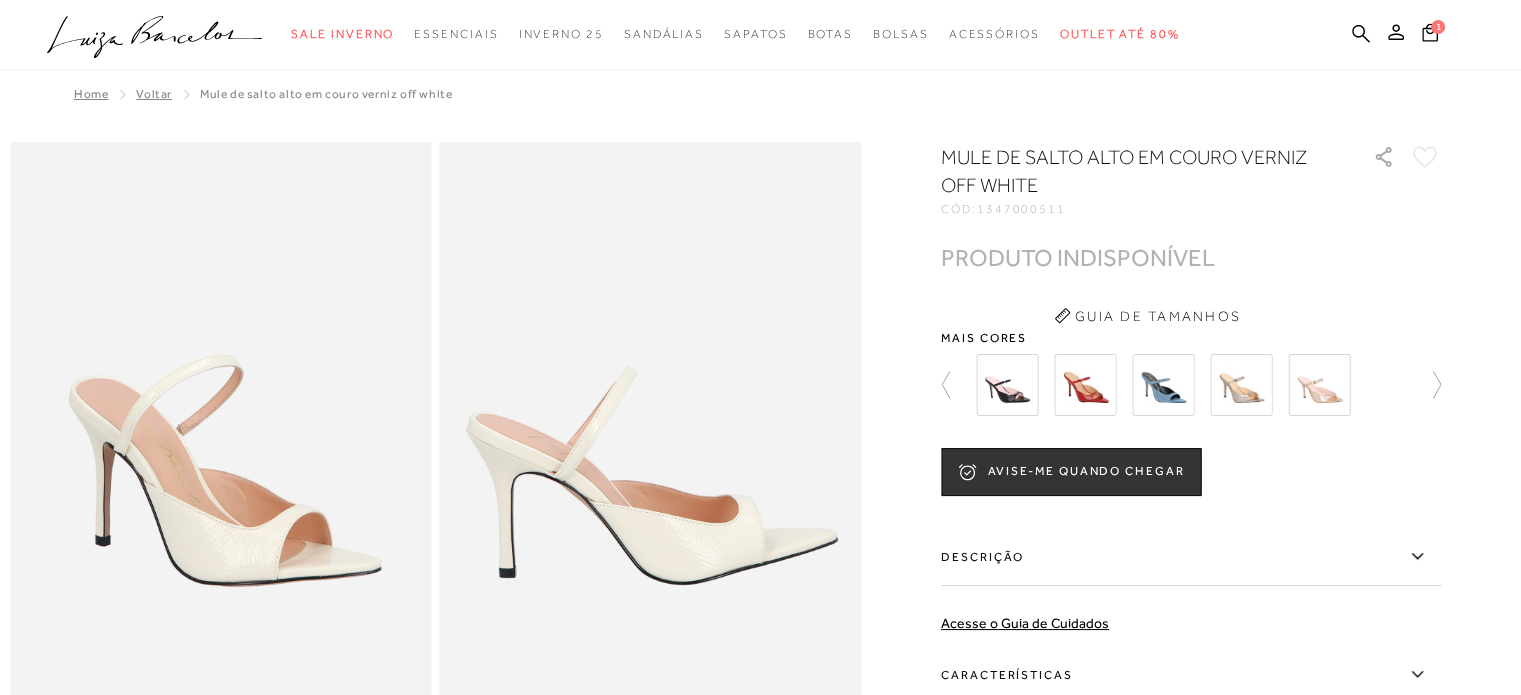 click at bounding box center [1007, 385] 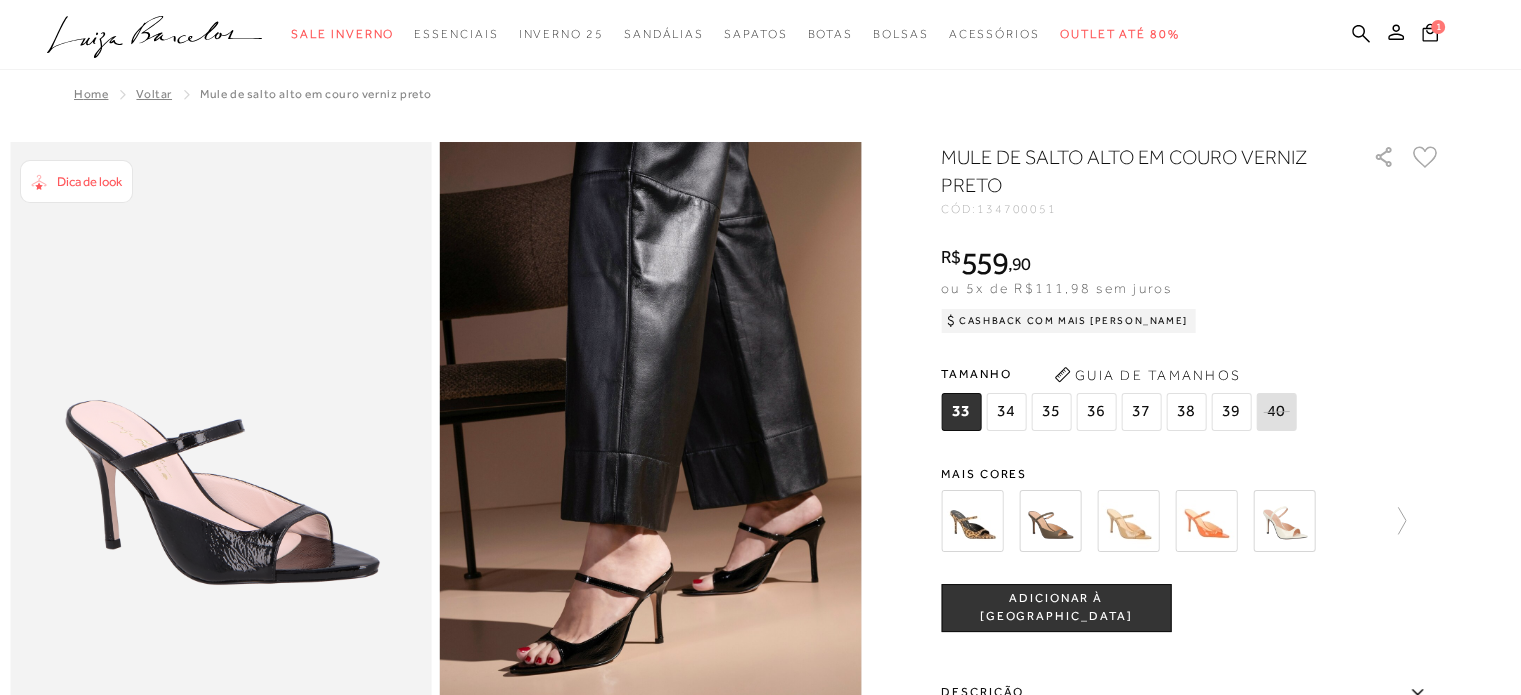 scroll, scrollTop: 200, scrollLeft: 0, axis: vertical 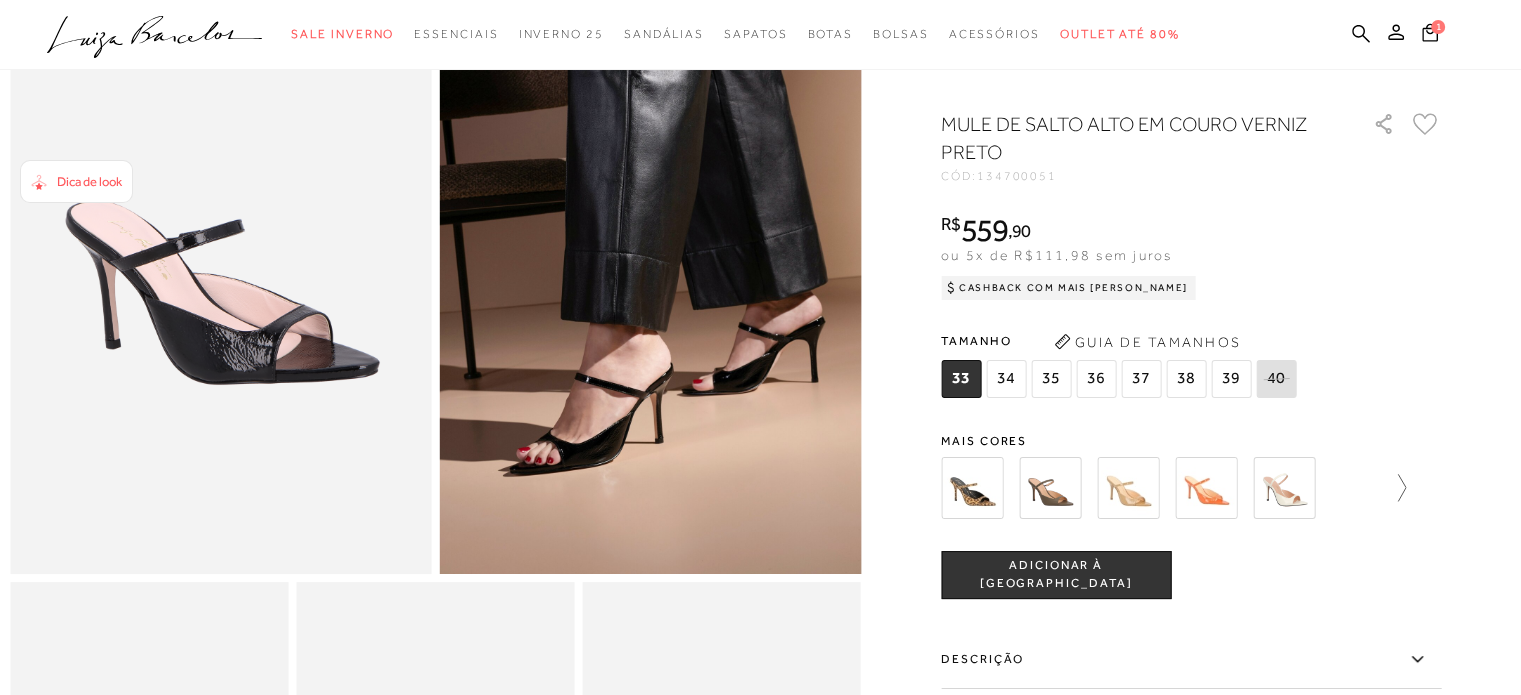 click 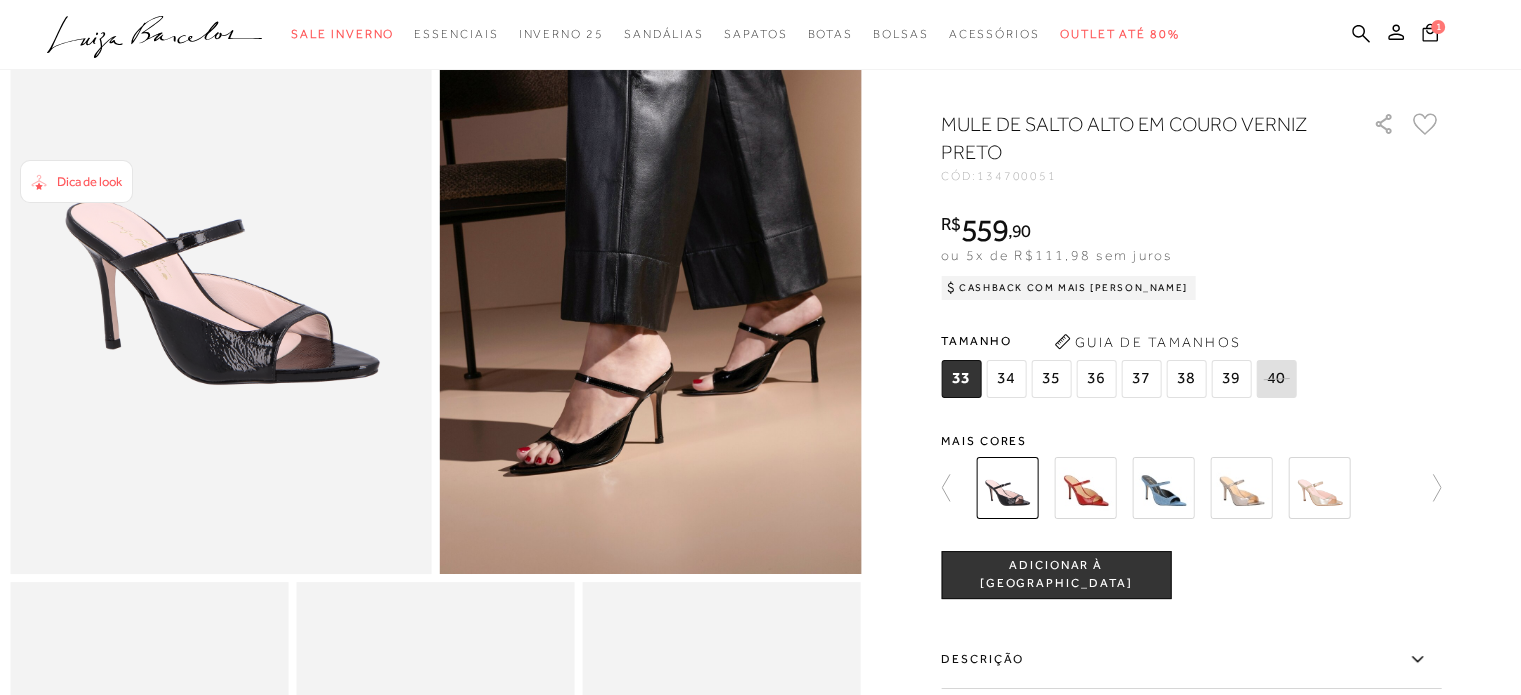 click at bounding box center [1241, 488] 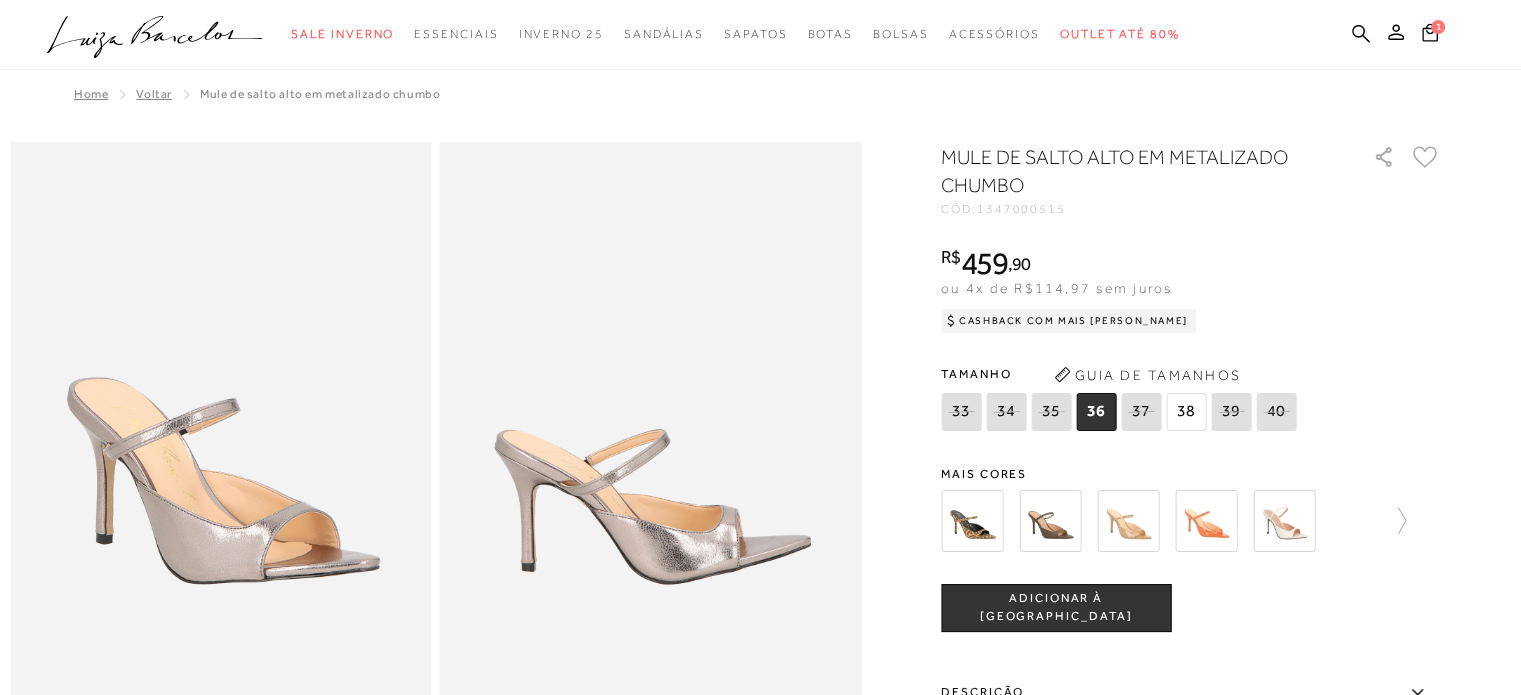 scroll, scrollTop: 0, scrollLeft: 0, axis: both 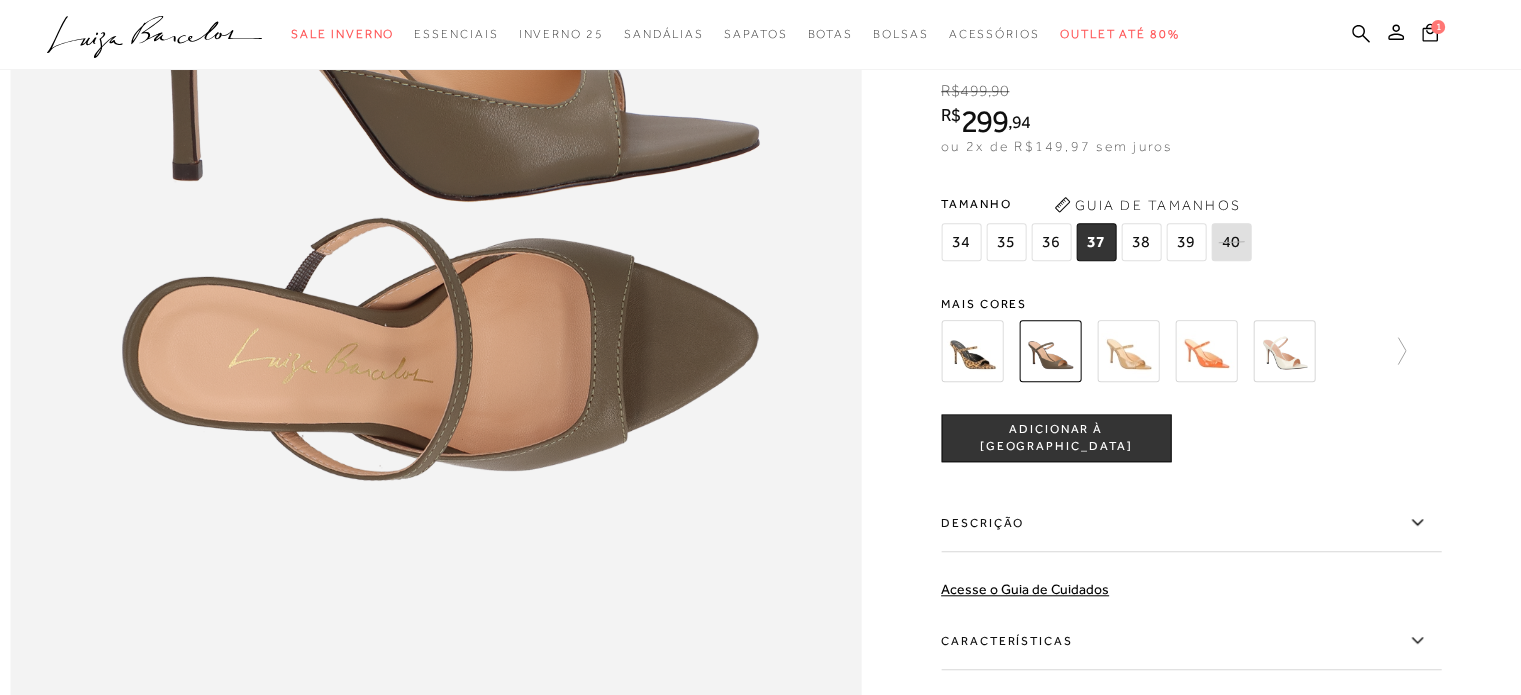 click on "ADICIONAR À [GEOGRAPHIC_DATA]" at bounding box center (1056, 438) 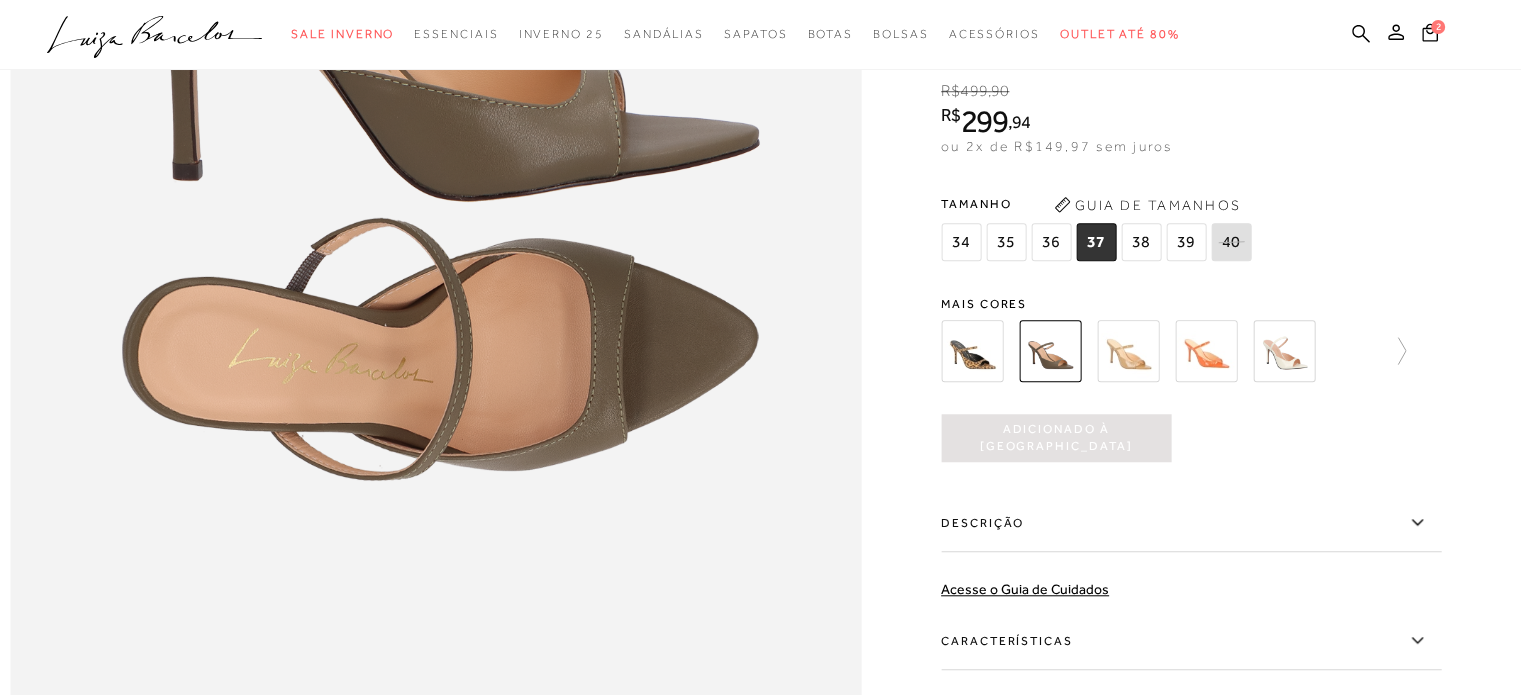 scroll, scrollTop: 0, scrollLeft: 0, axis: both 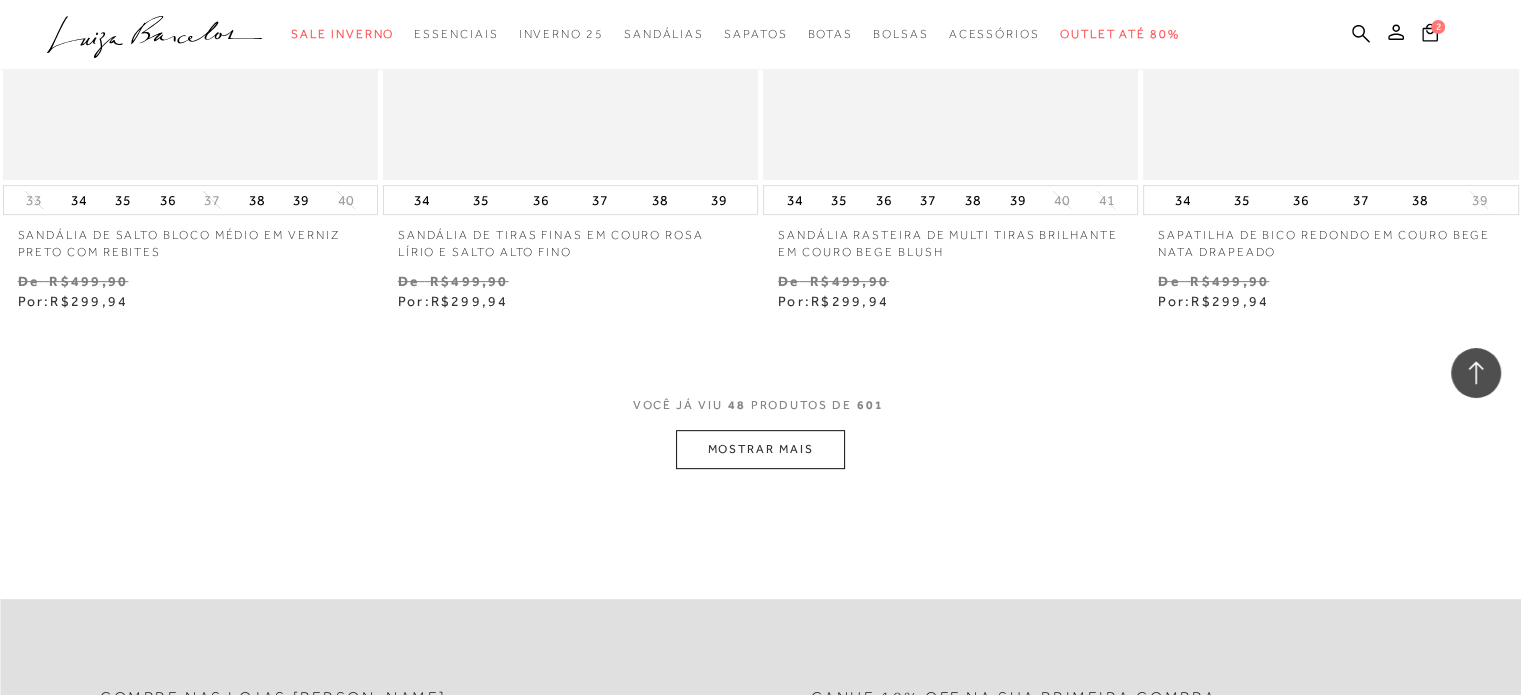 click on "MOSTRAR MAIS" at bounding box center [760, 449] 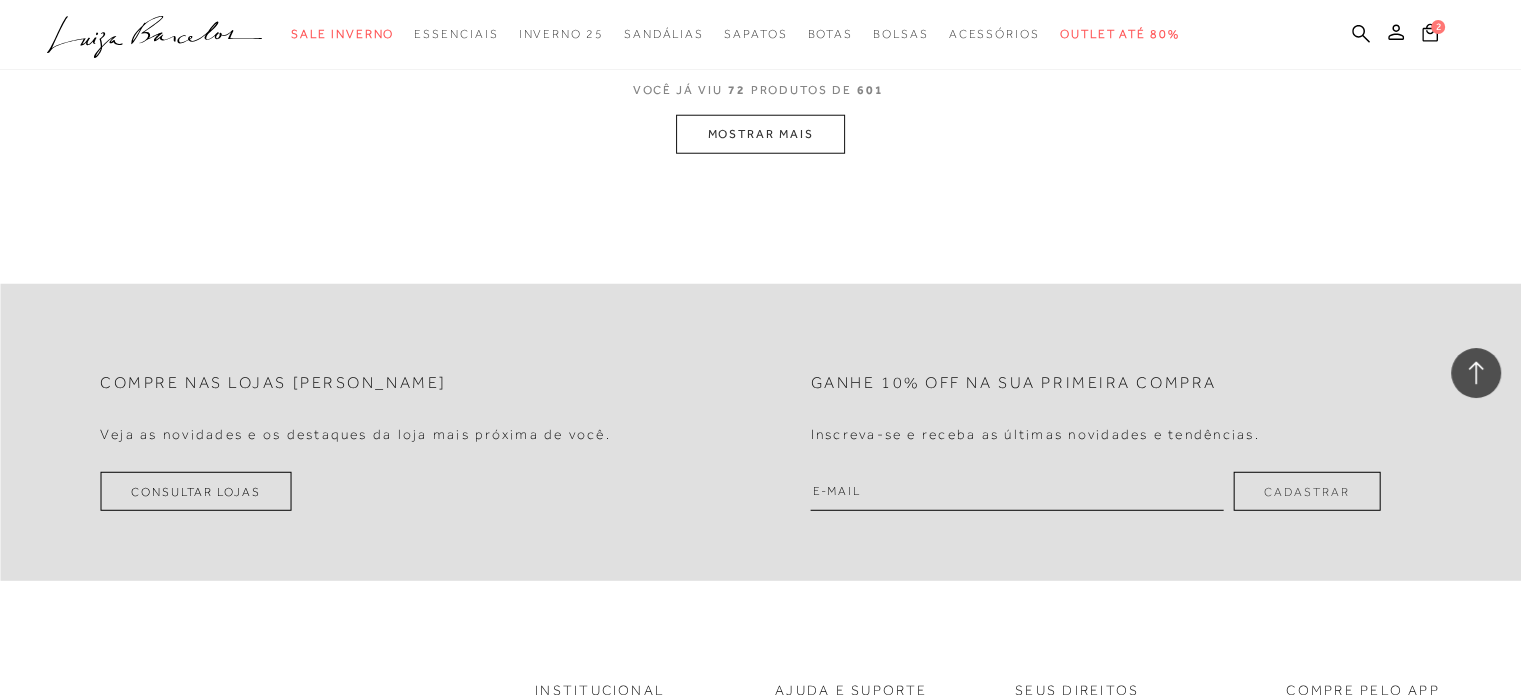 scroll, scrollTop: 12993, scrollLeft: 0, axis: vertical 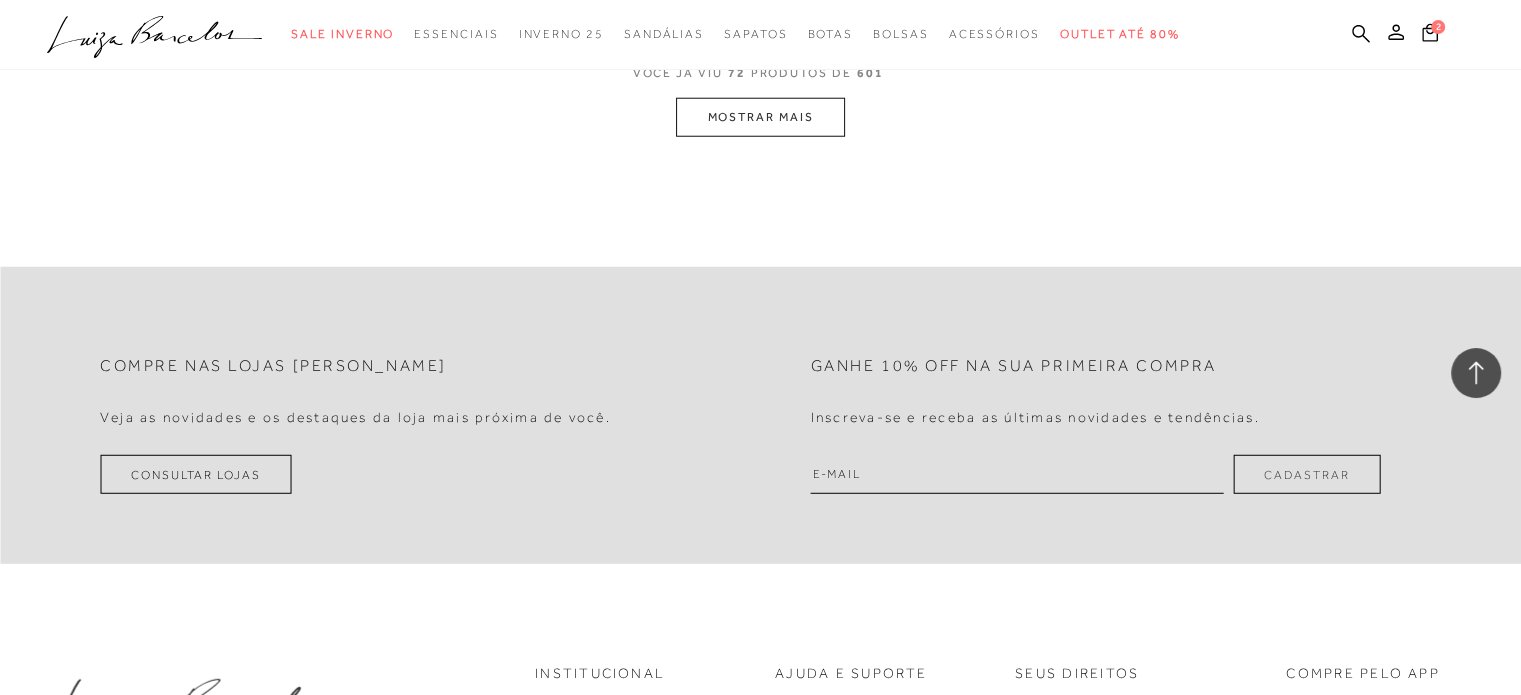 click on "MOSTRAR MAIS" at bounding box center (760, 117) 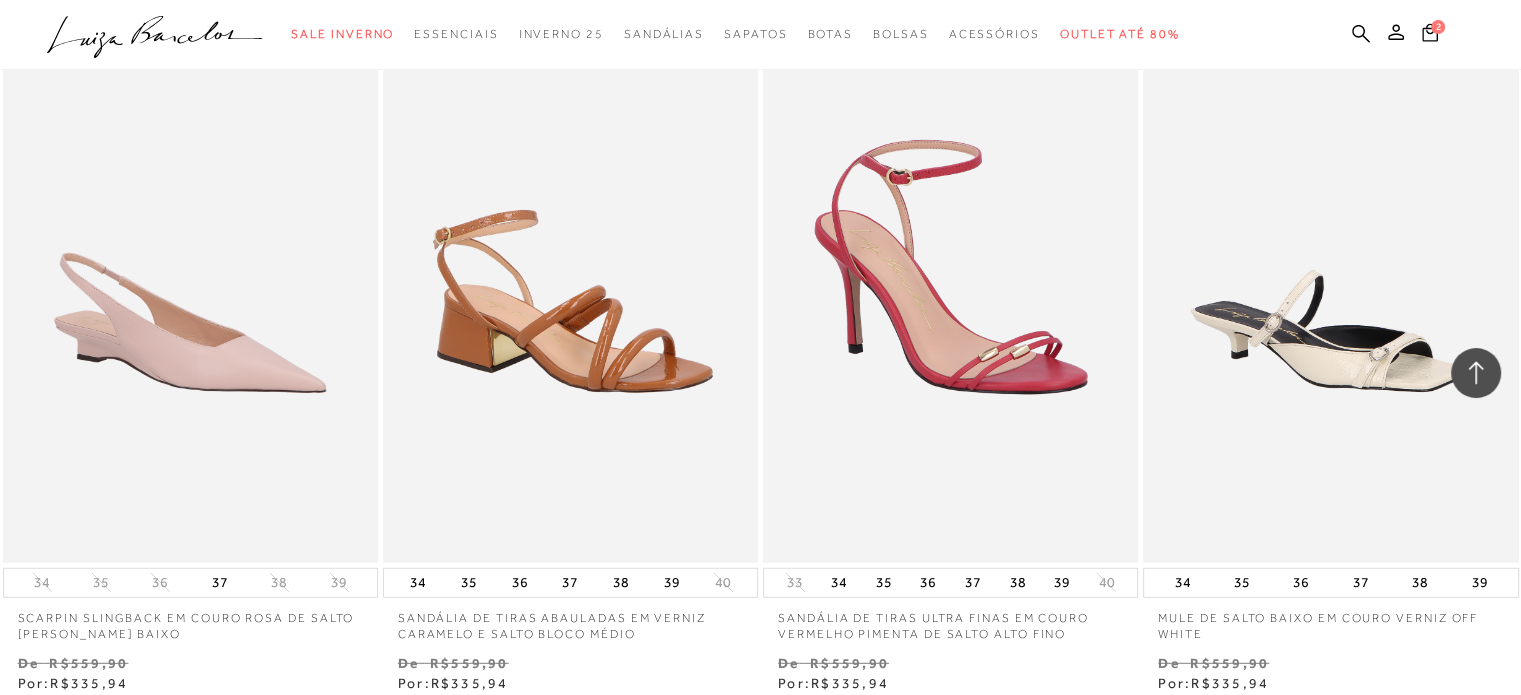 scroll, scrollTop: 17277, scrollLeft: 0, axis: vertical 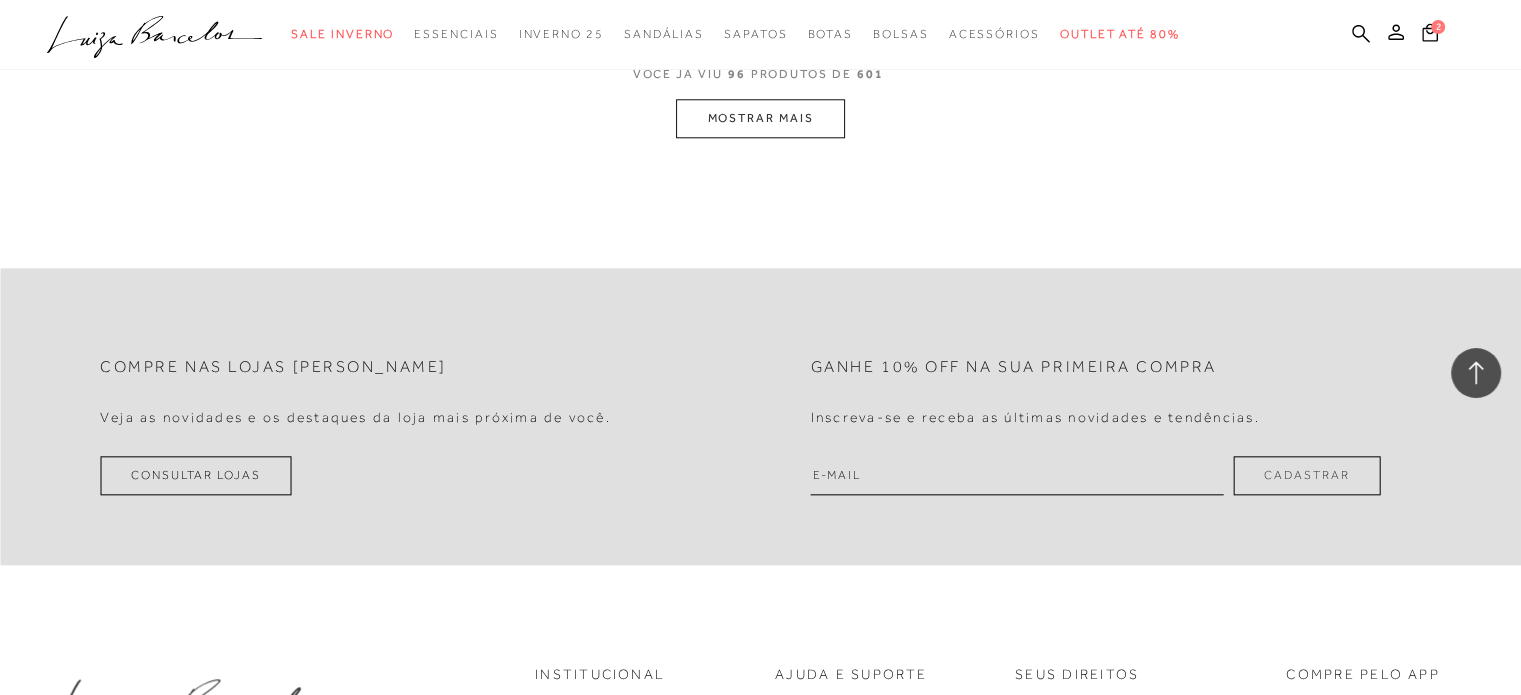 click on "MOSTRAR MAIS" at bounding box center [760, 118] 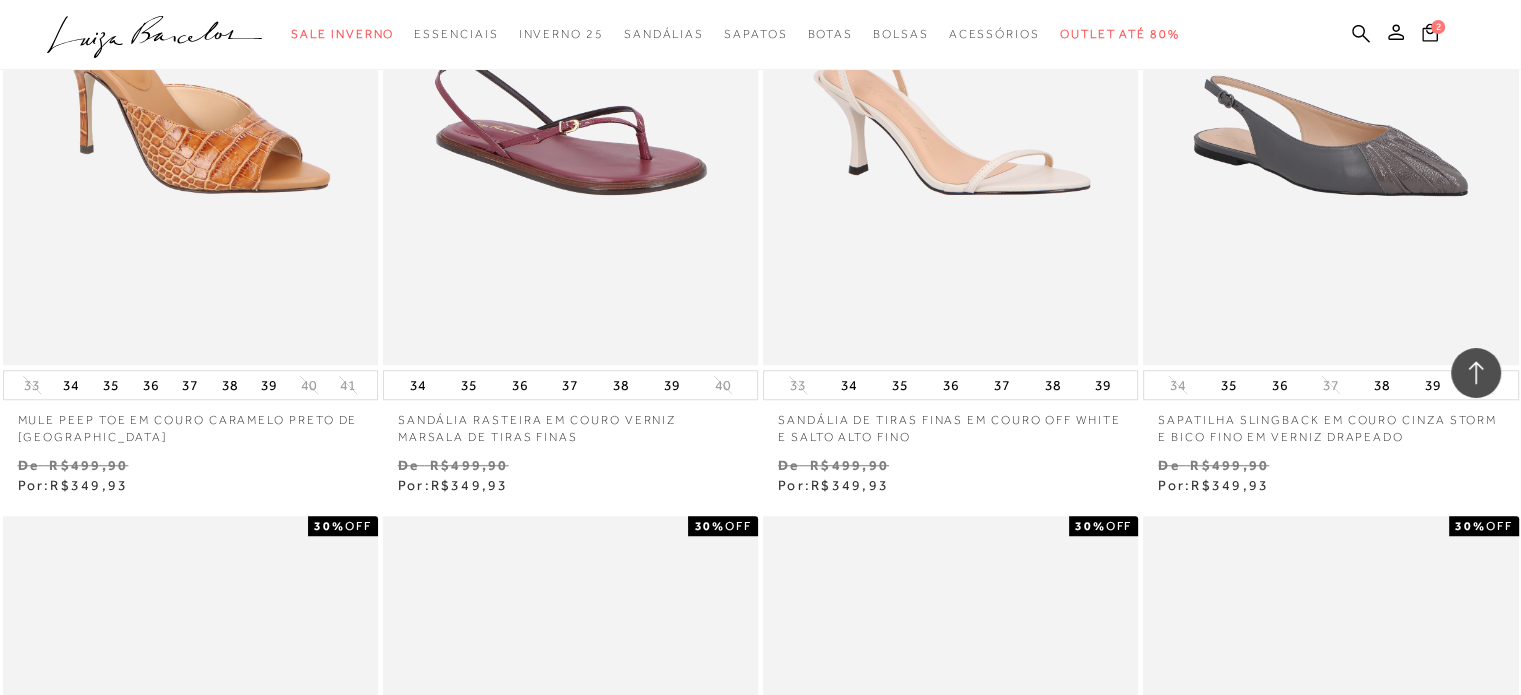 scroll, scrollTop: 16861, scrollLeft: 0, axis: vertical 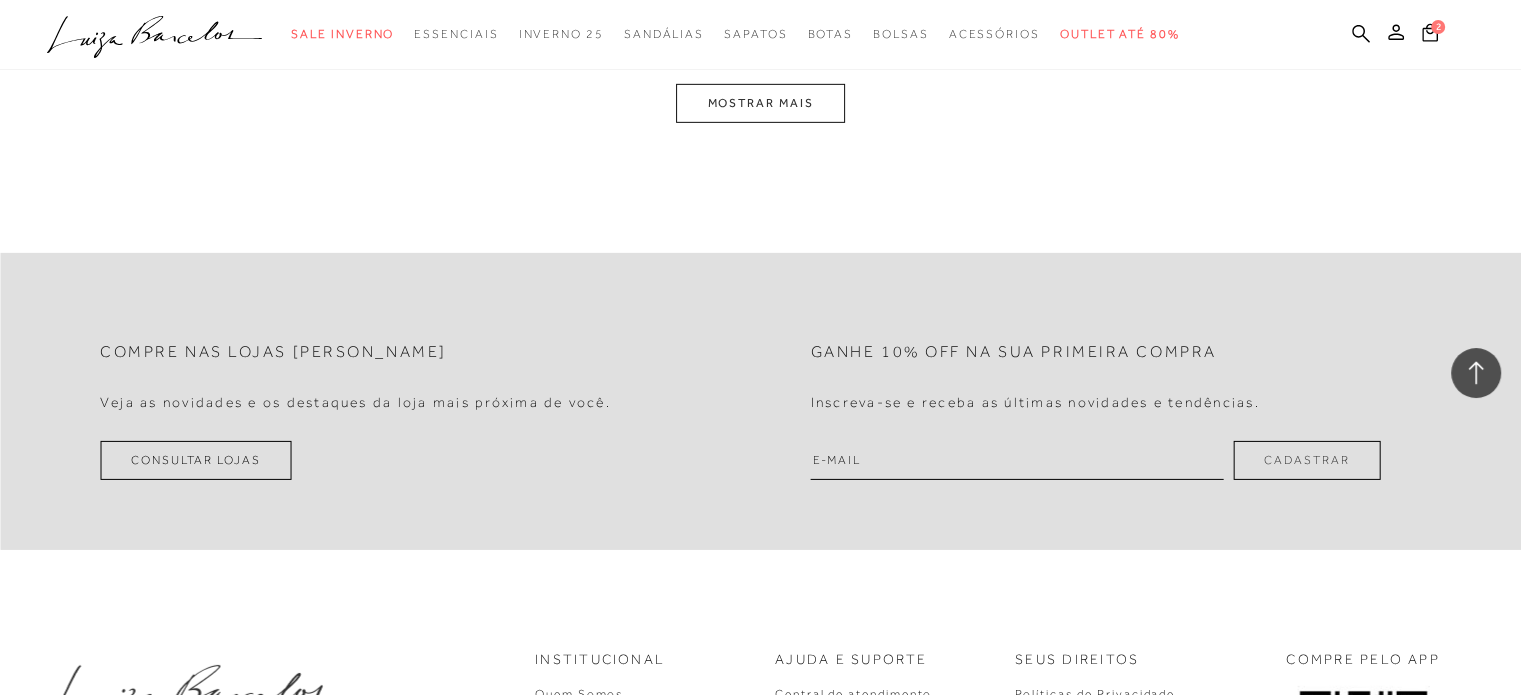 click on "MOSTRAR MAIS" at bounding box center [760, 103] 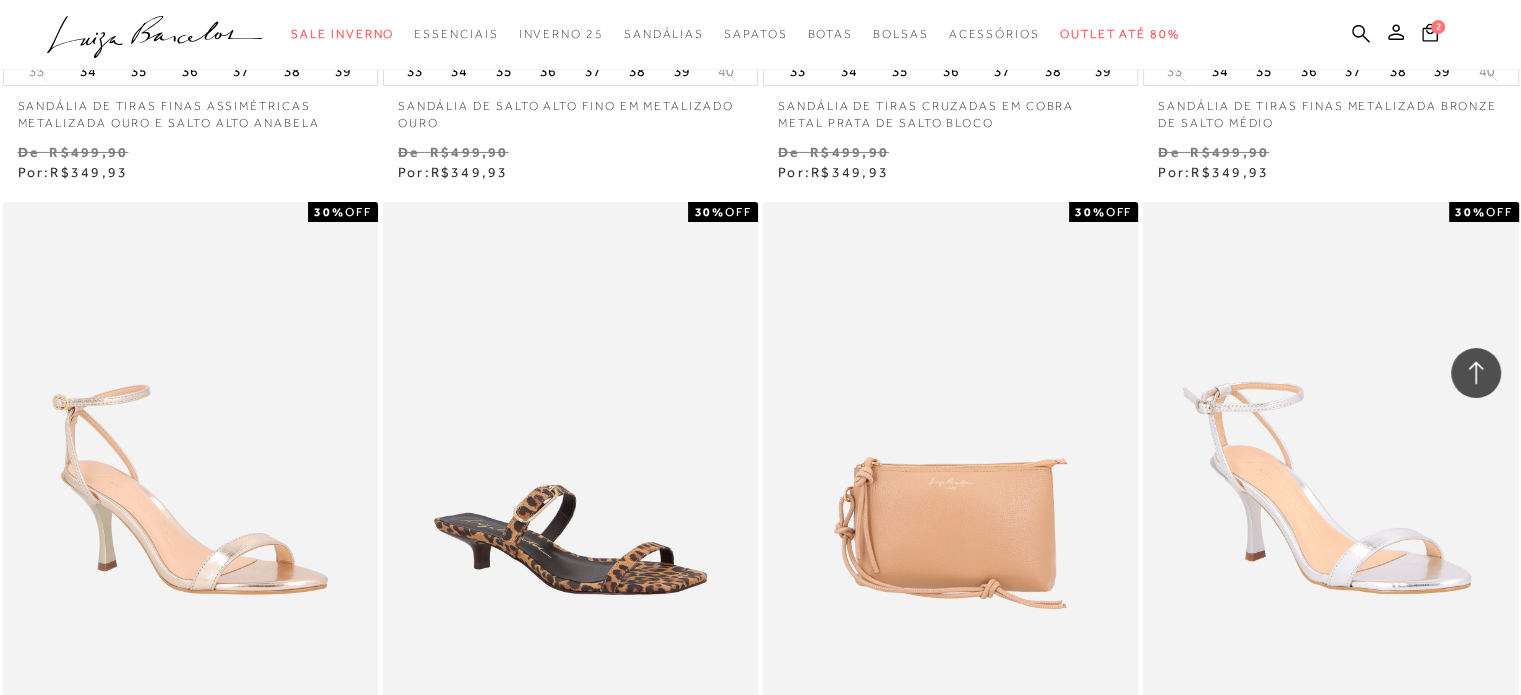 scroll, scrollTop: 22160, scrollLeft: 0, axis: vertical 